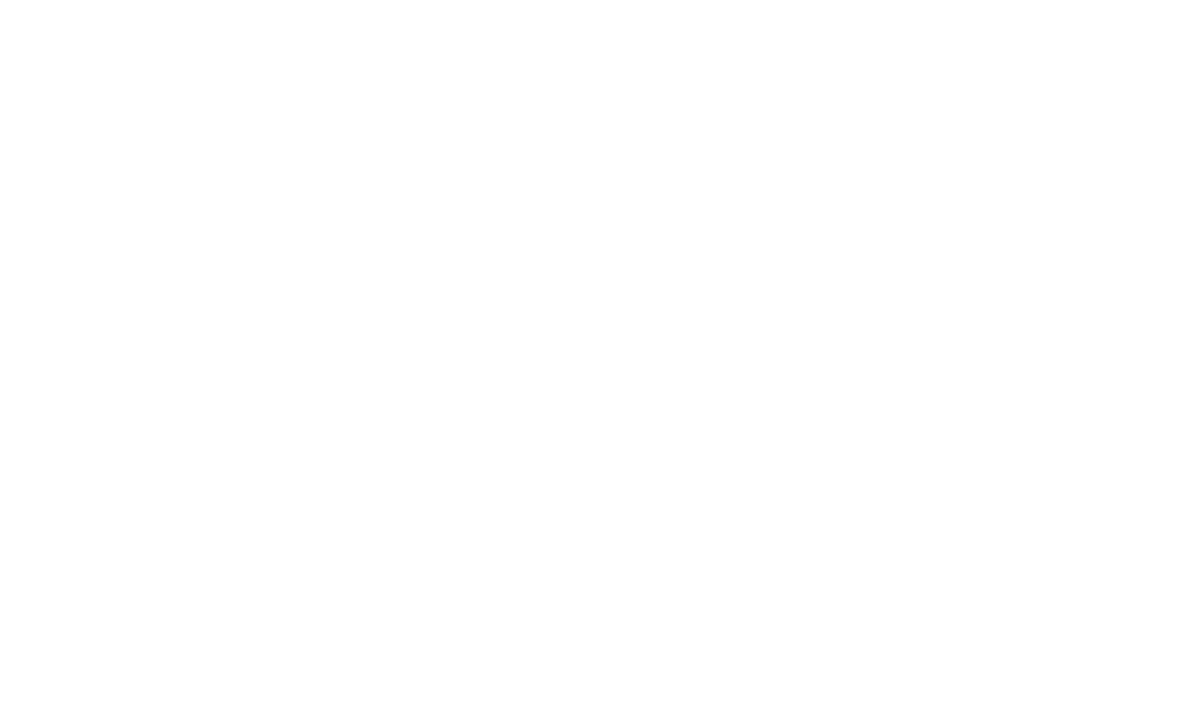 scroll, scrollTop: 0, scrollLeft: 0, axis: both 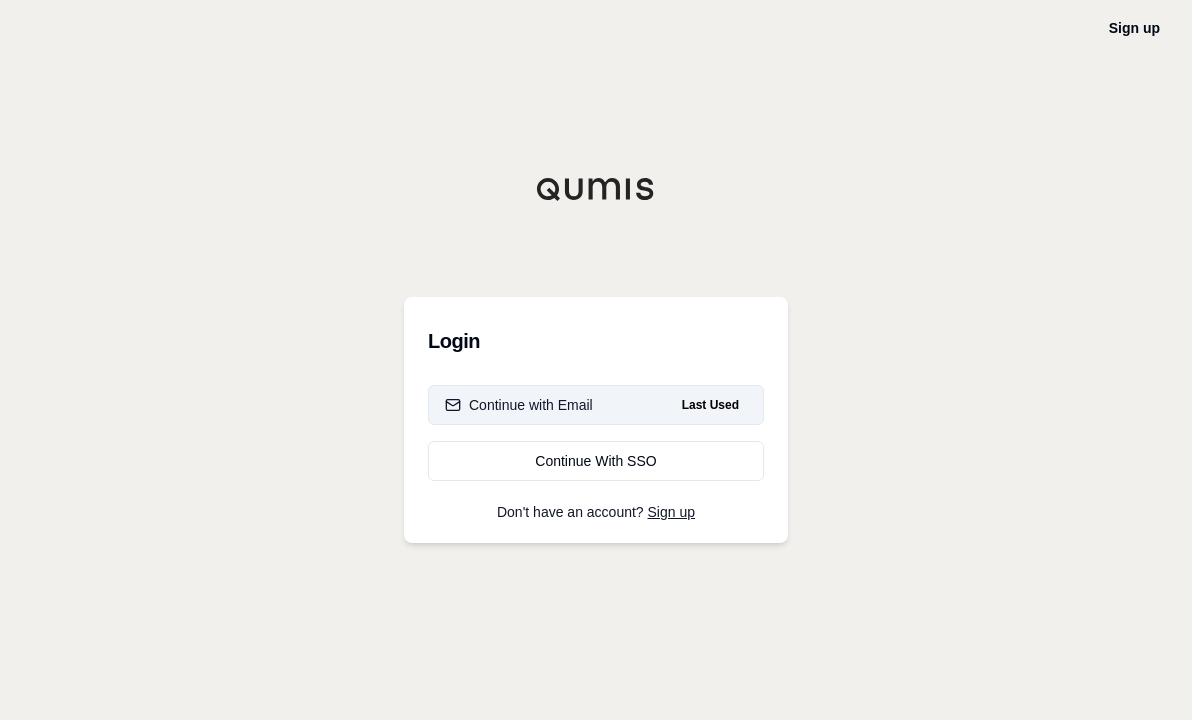 click on "Continue with Email Last Used" at bounding box center [596, 405] 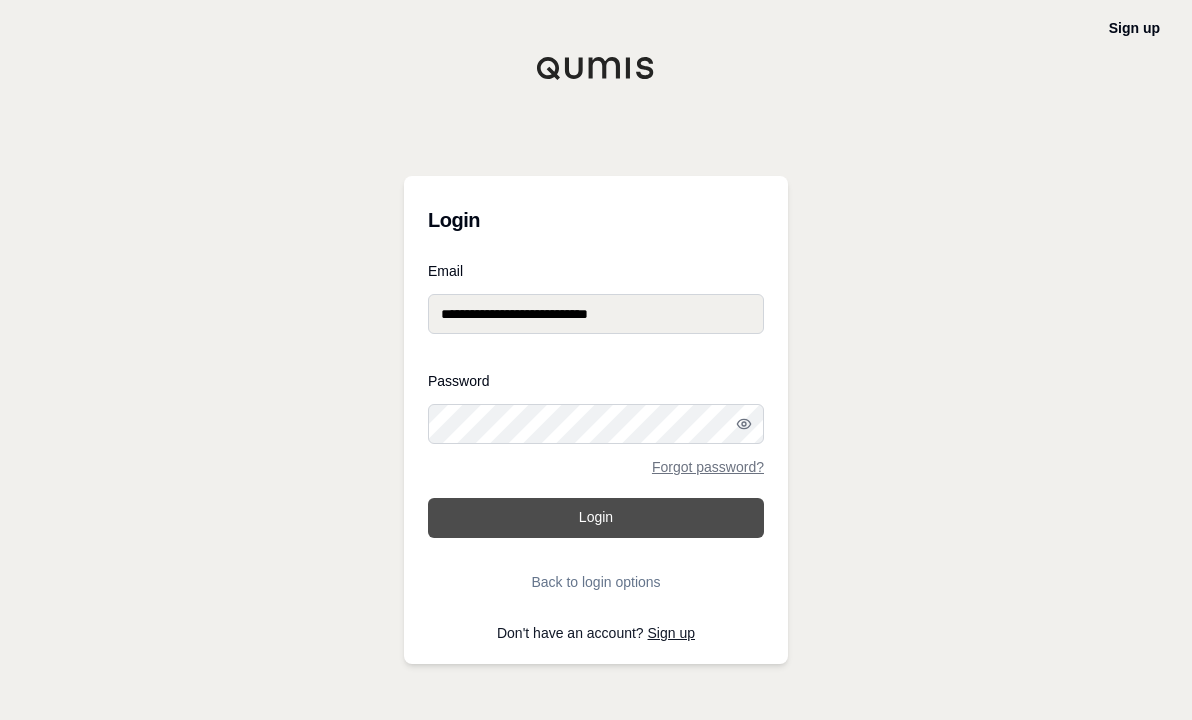 click on "Login" at bounding box center [596, 518] 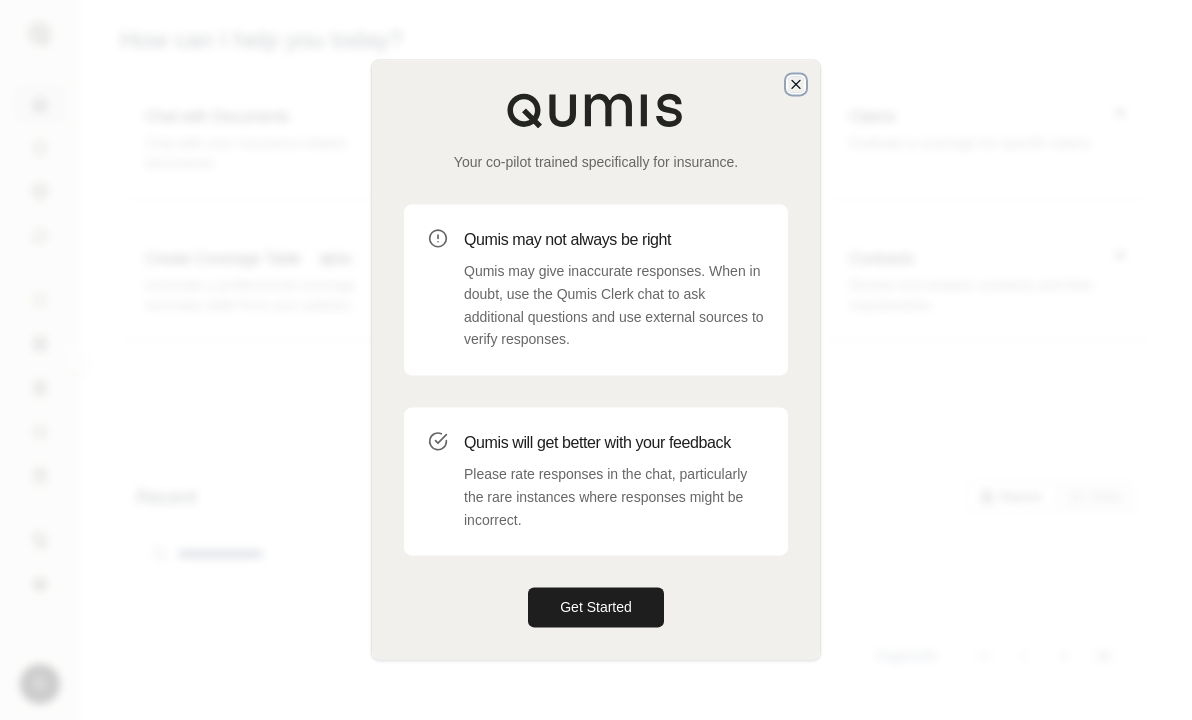 click 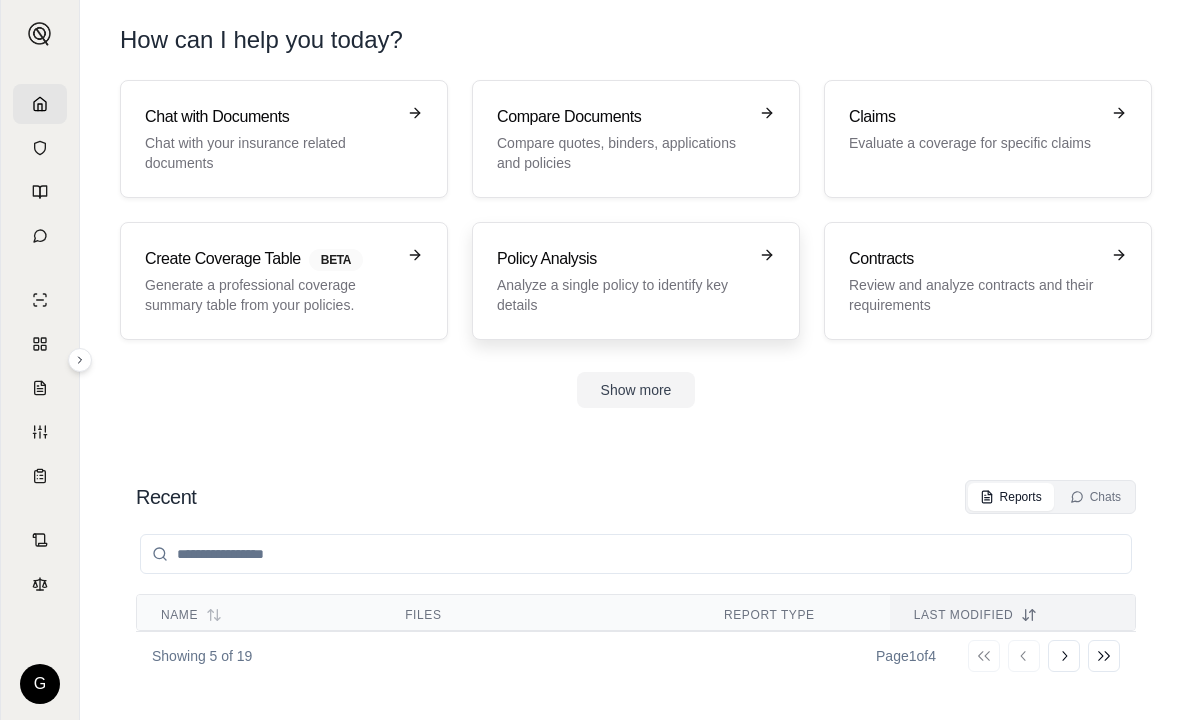 click on "Policy Analysis" at bounding box center [622, 259] 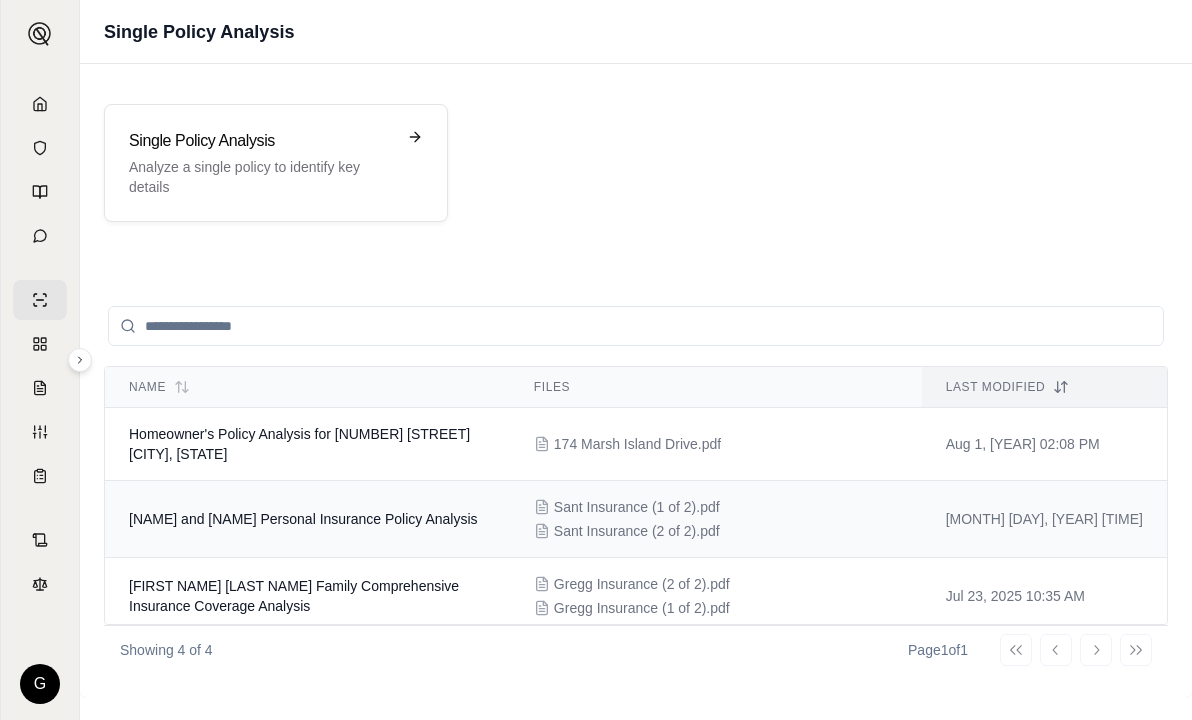 click on "[NAME] and [NAME] Personal Insurance Policy Analysis" at bounding box center [307, 519] 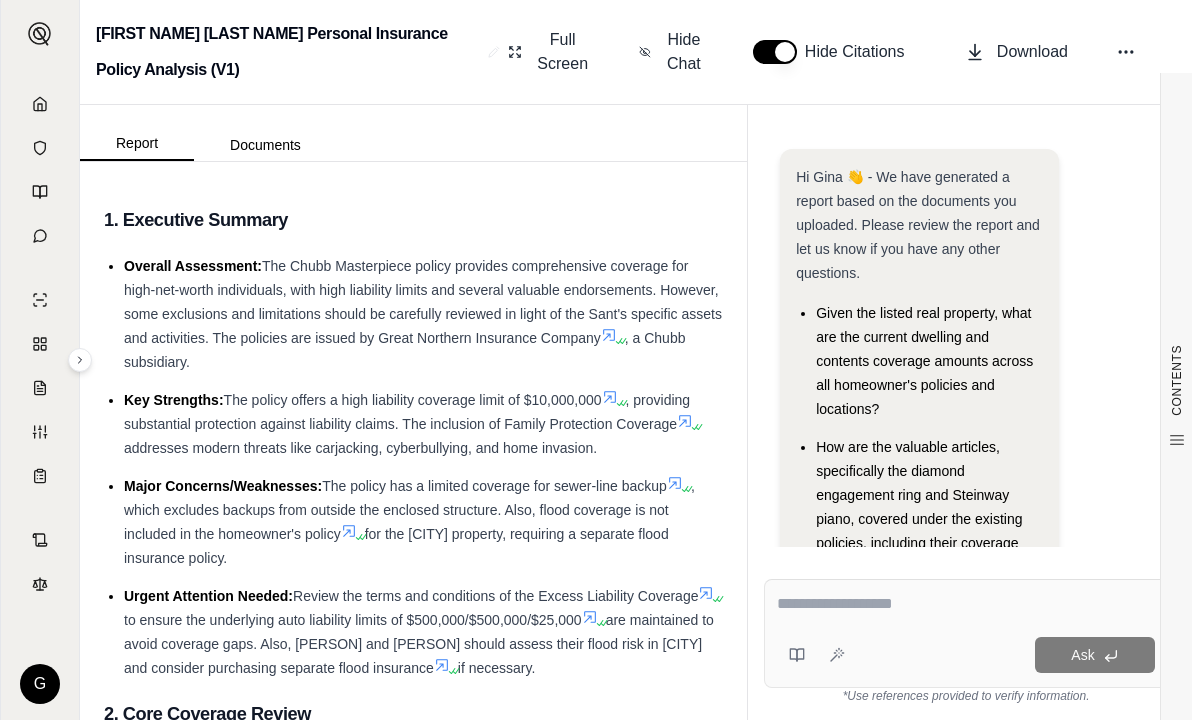 scroll, scrollTop: 119, scrollLeft: 0, axis: vertical 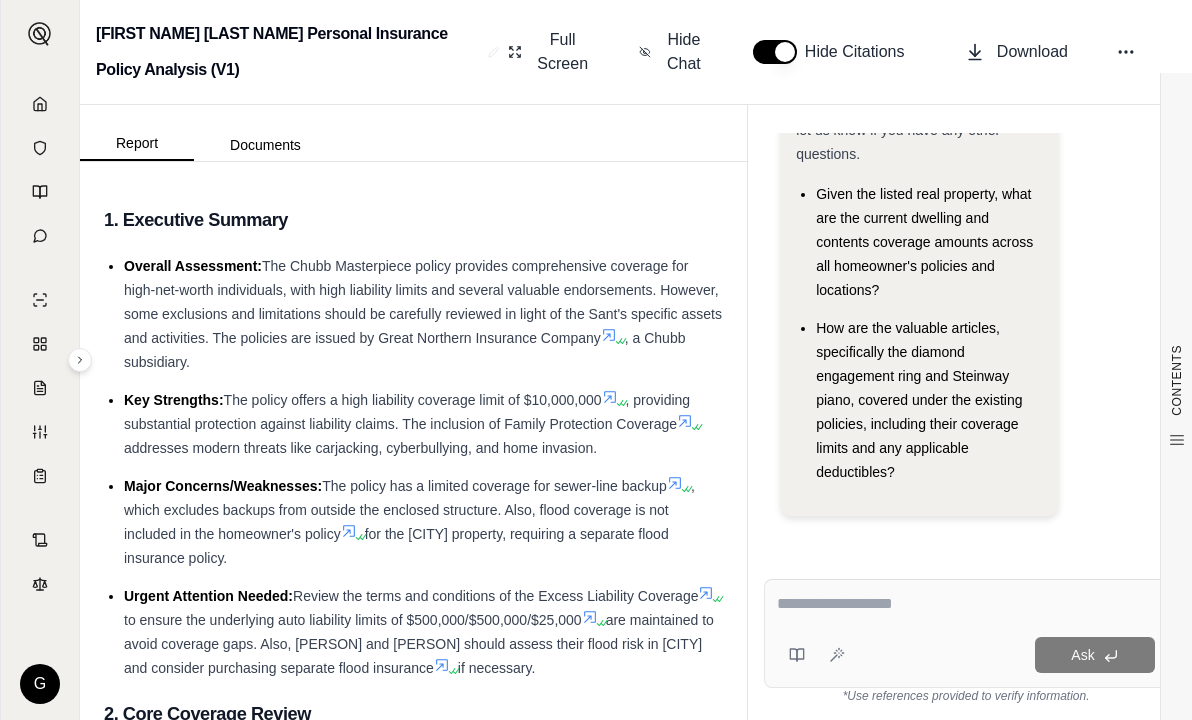 click at bounding box center (966, 604) 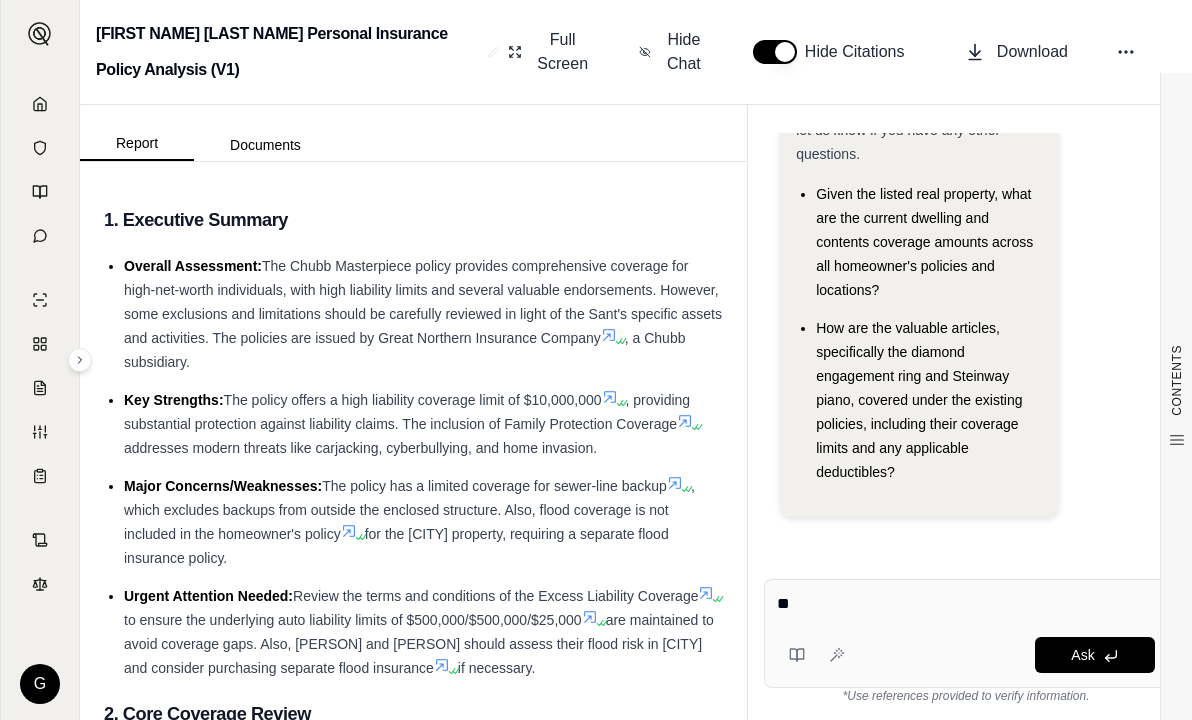 type on "*" 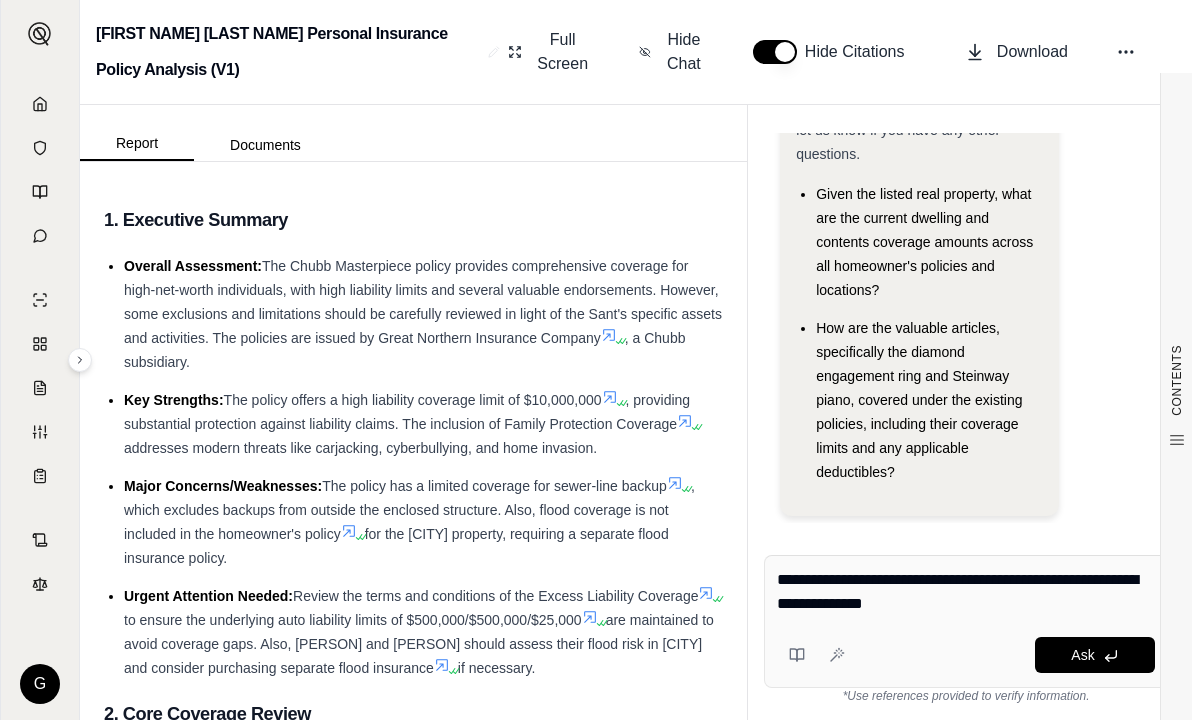drag, startPoint x: 976, startPoint y: 606, endPoint x: 860, endPoint y: 608, distance: 116.01724 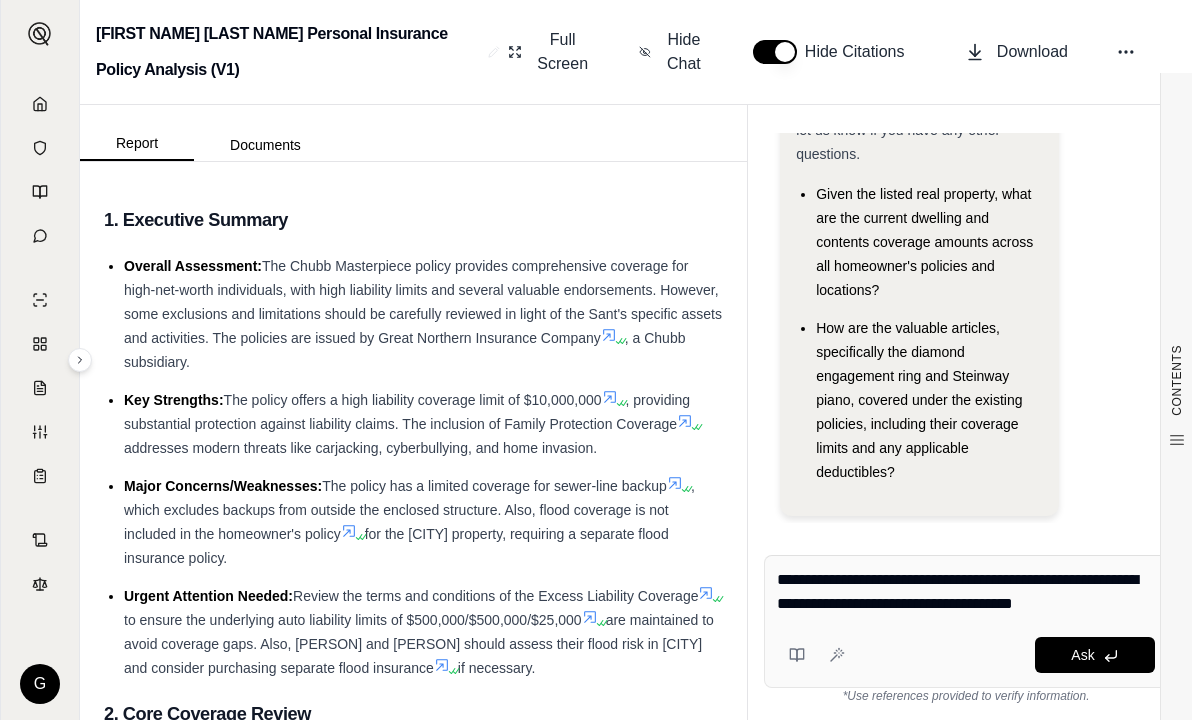 drag, startPoint x: 885, startPoint y: 608, endPoint x: 845, endPoint y: 595, distance: 42.059483 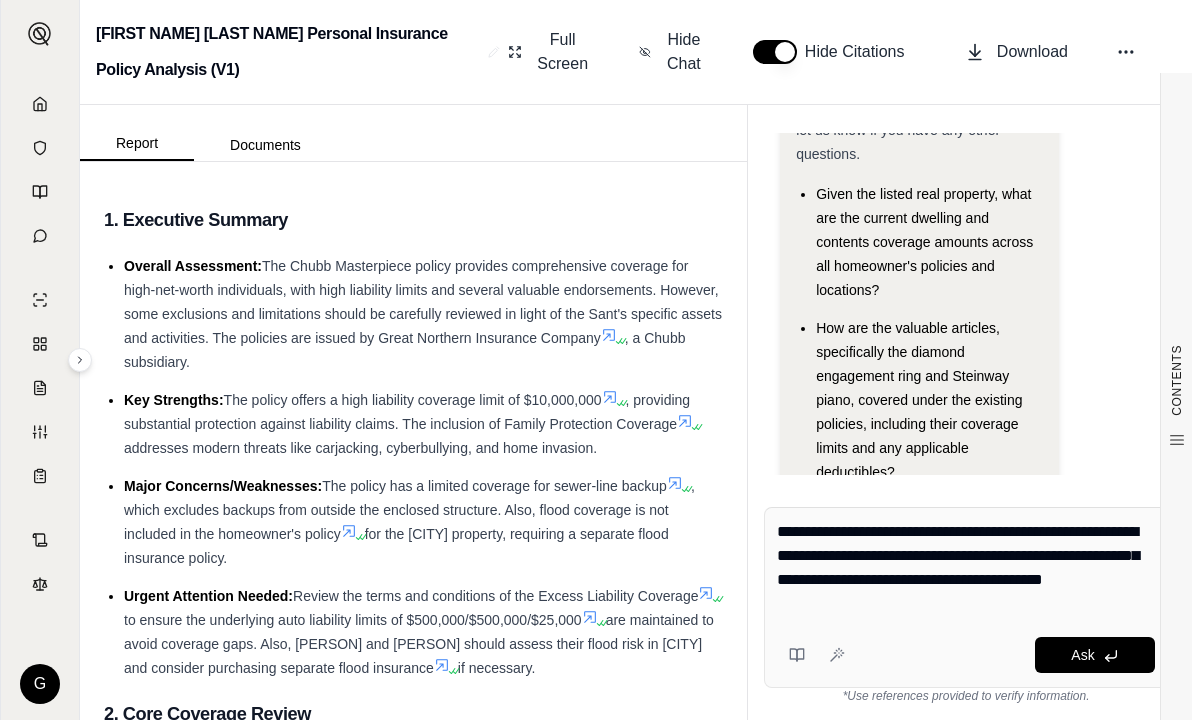 drag, startPoint x: 1016, startPoint y: 556, endPoint x: 1028, endPoint y: 559, distance: 12.369317 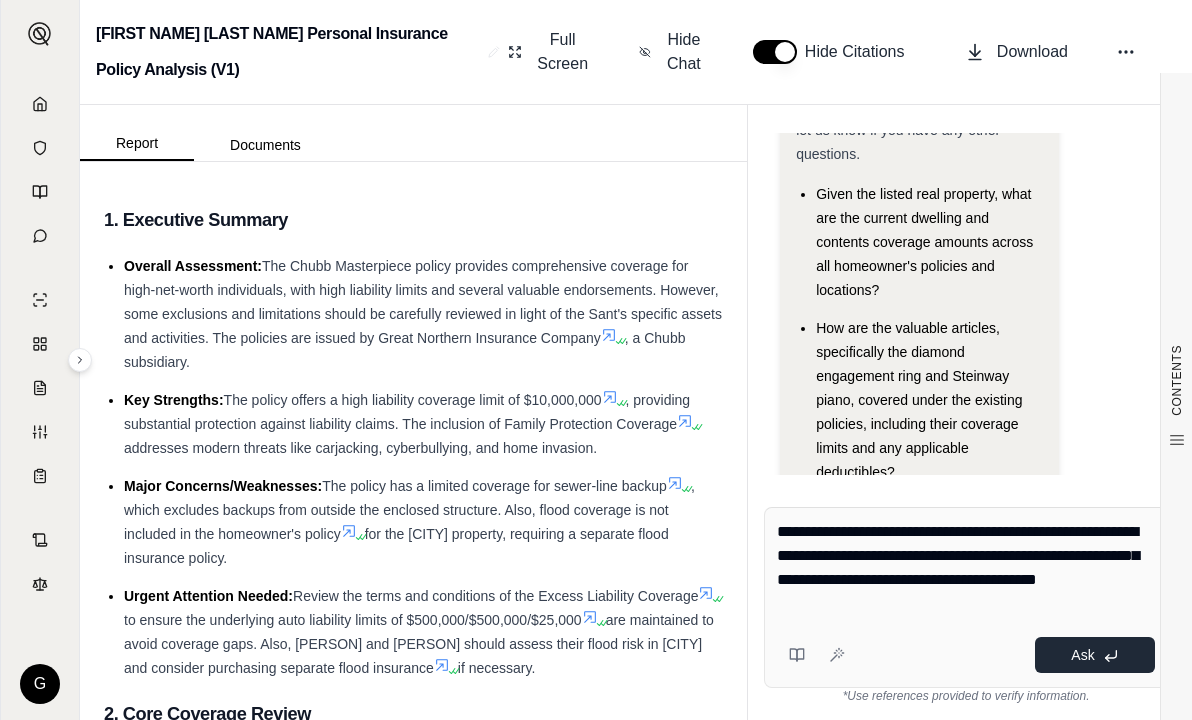 type on "**********" 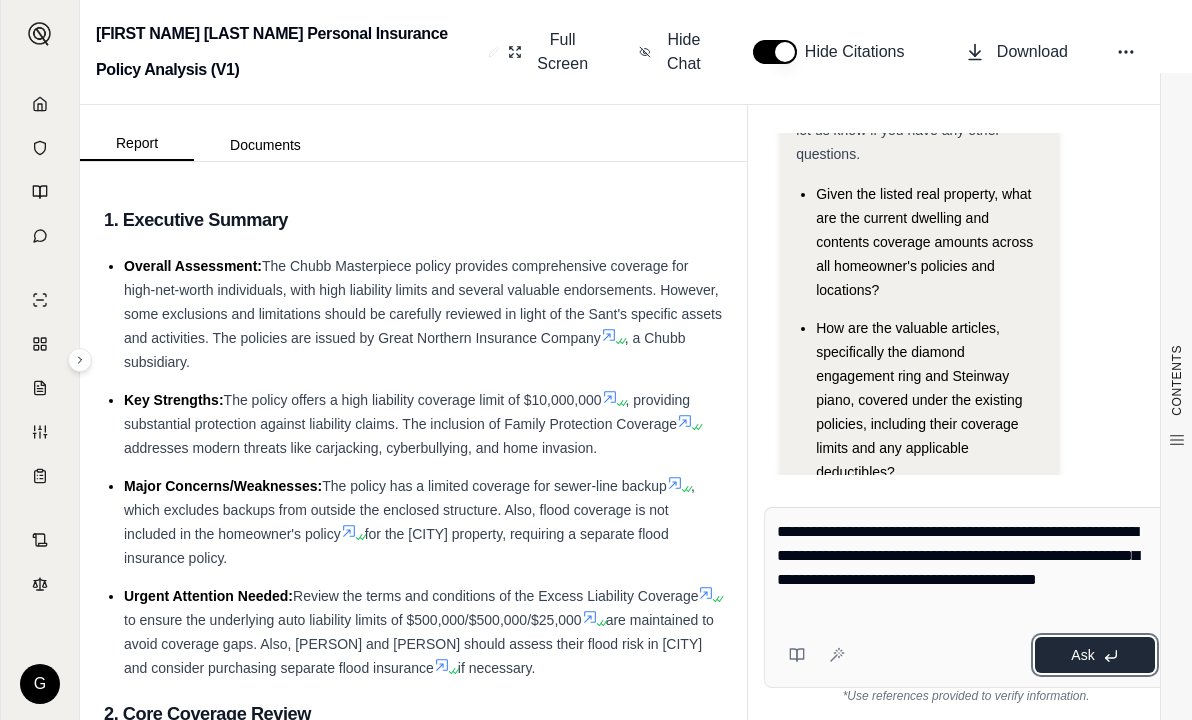 click on "Ask" at bounding box center (1082, 655) 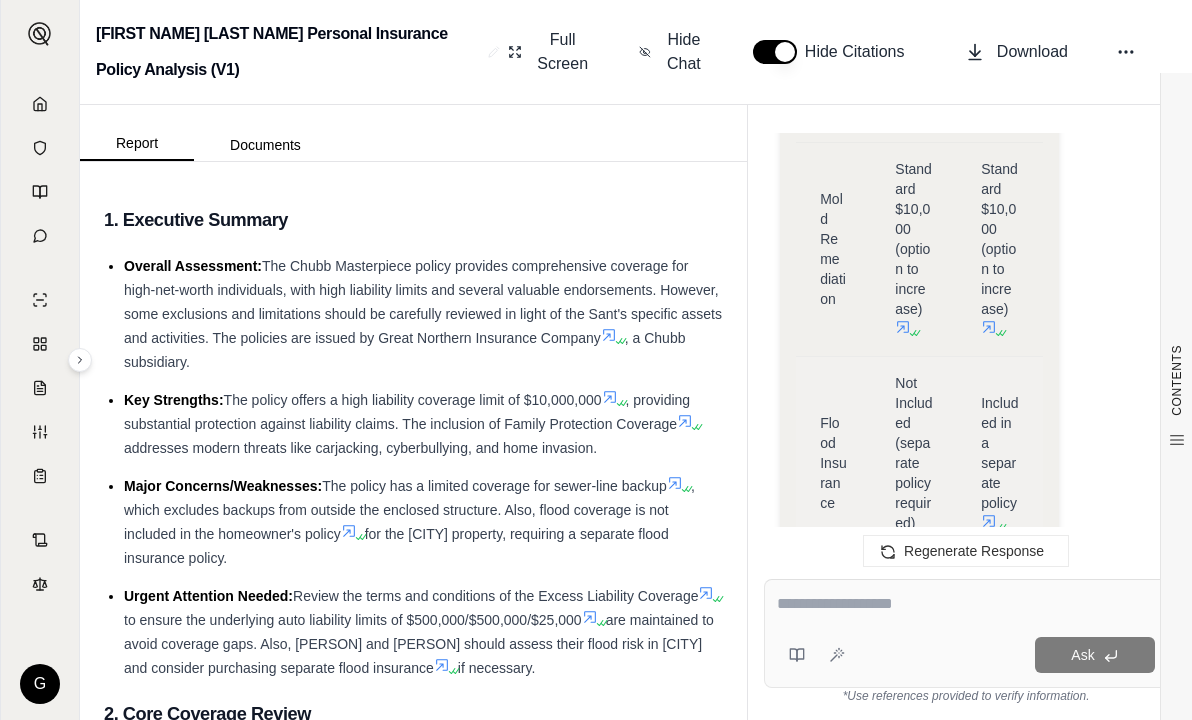 scroll, scrollTop: 5224, scrollLeft: 0, axis: vertical 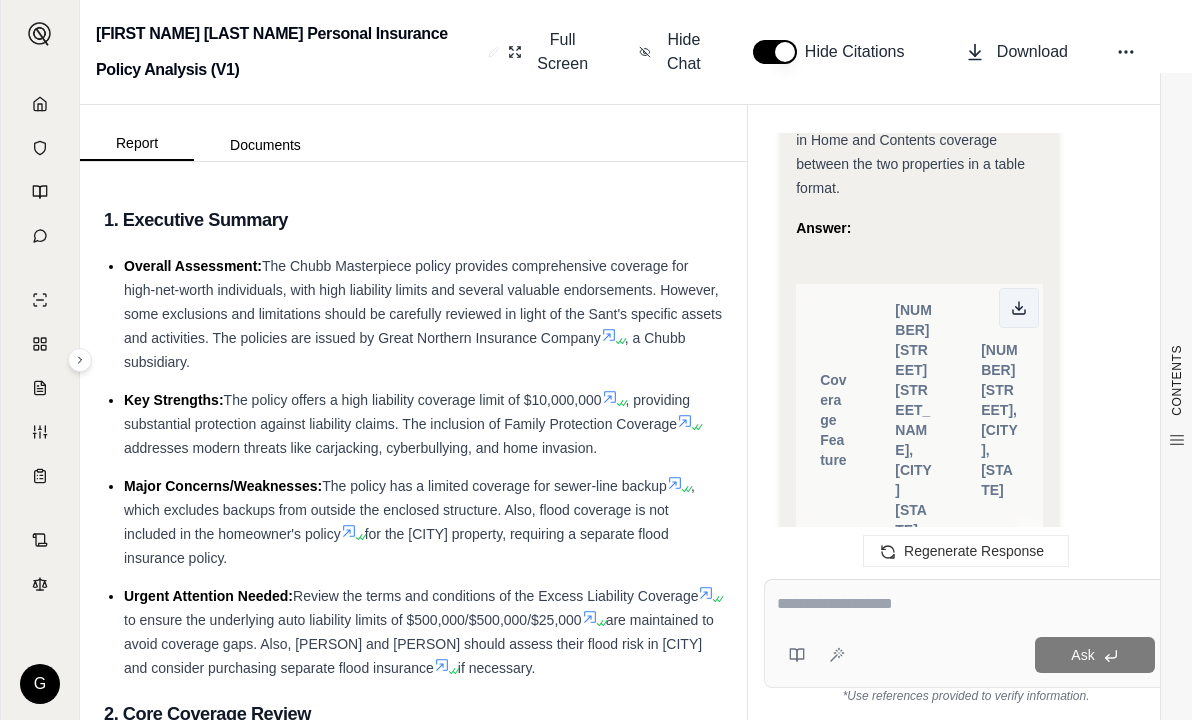 click 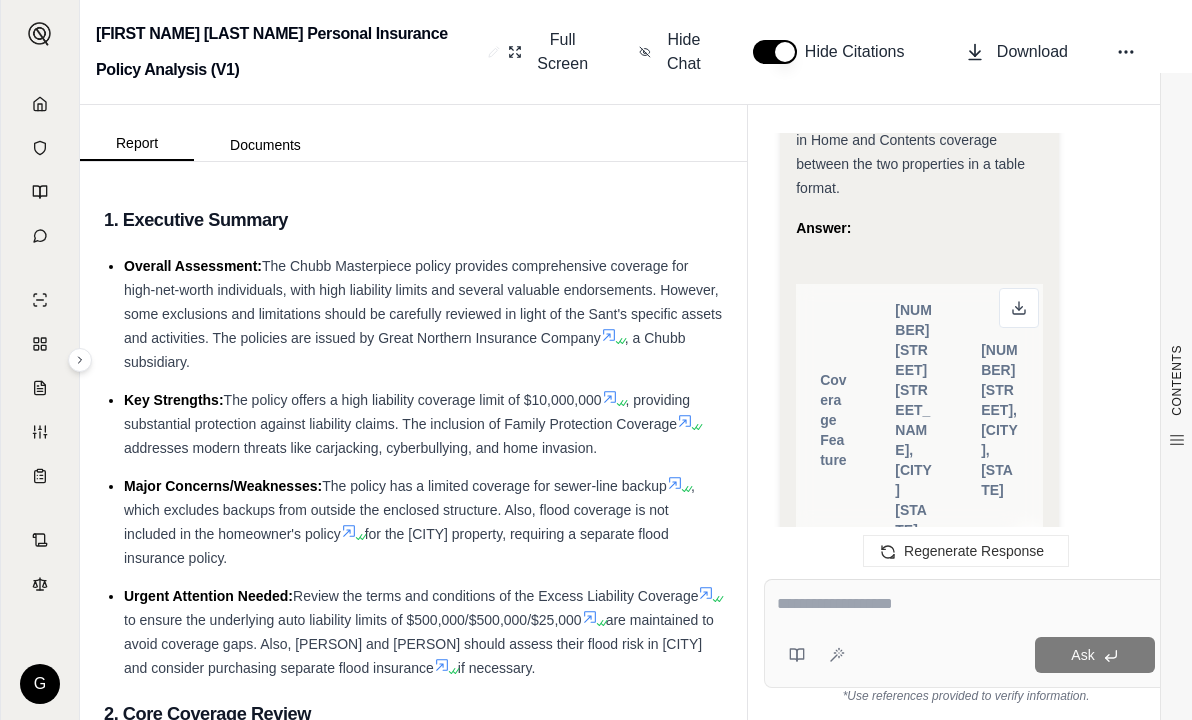 click at bounding box center [966, 604] 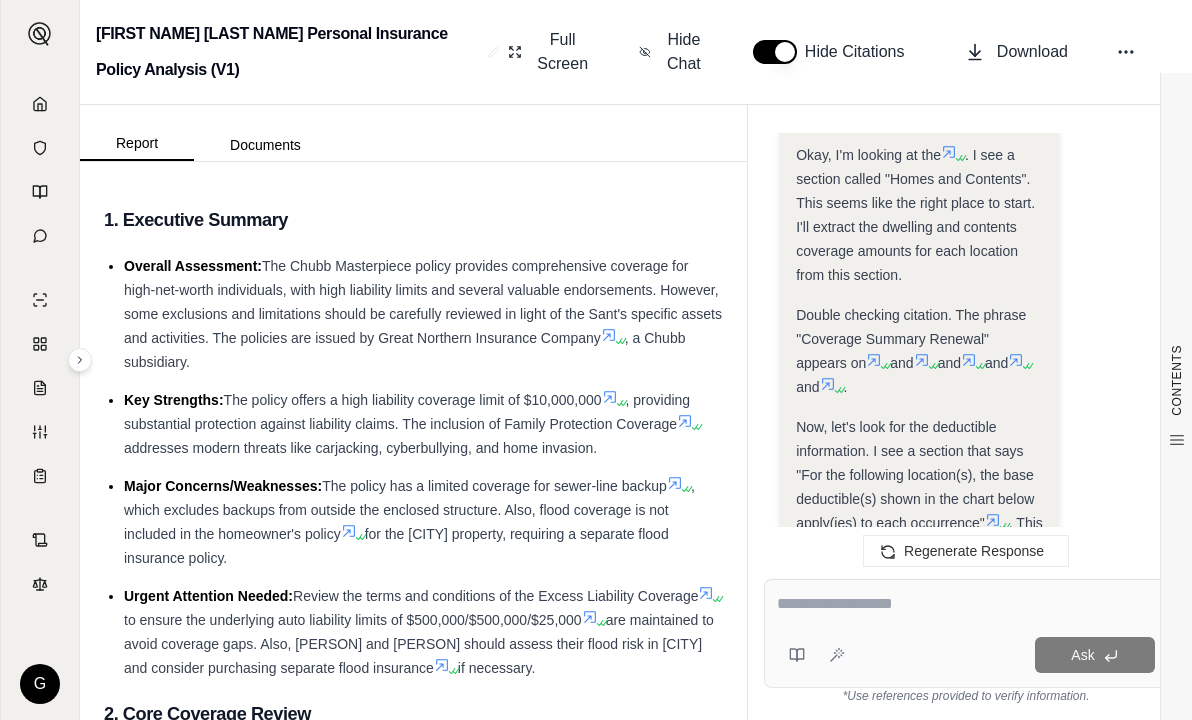 scroll, scrollTop: 1814, scrollLeft: 0, axis: vertical 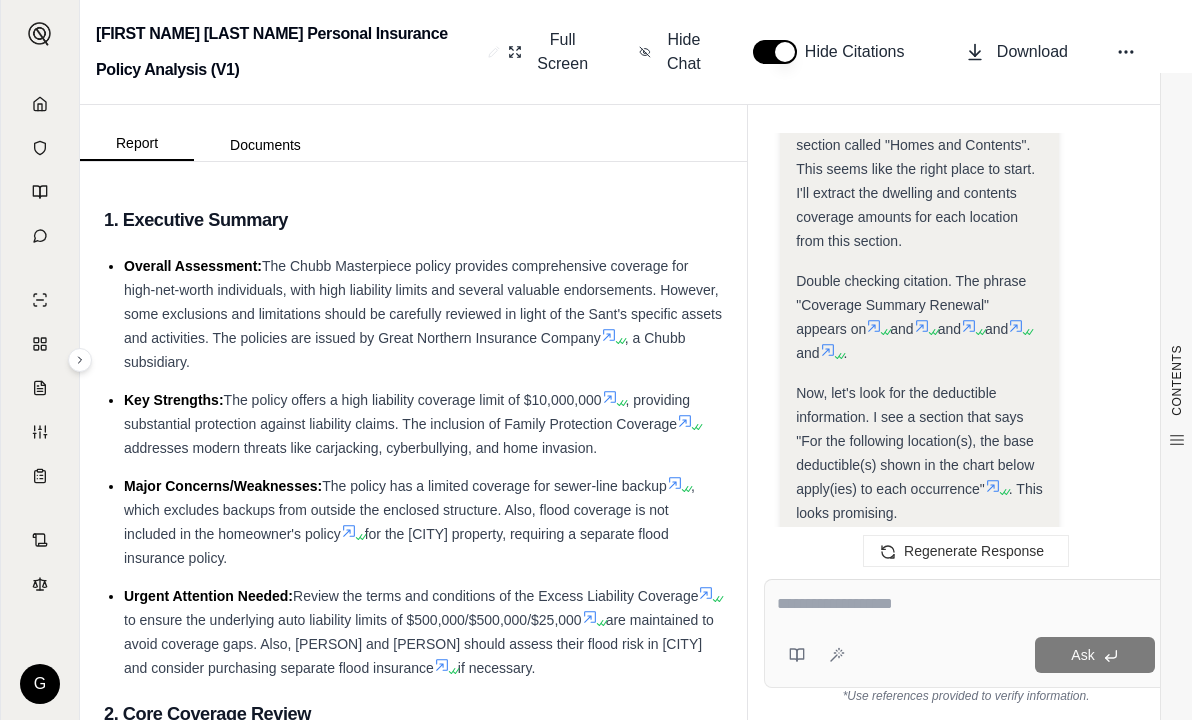 drag, startPoint x: 888, startPoint y: 599, endPoint x: 867, endPoint y: 579, distance: 29 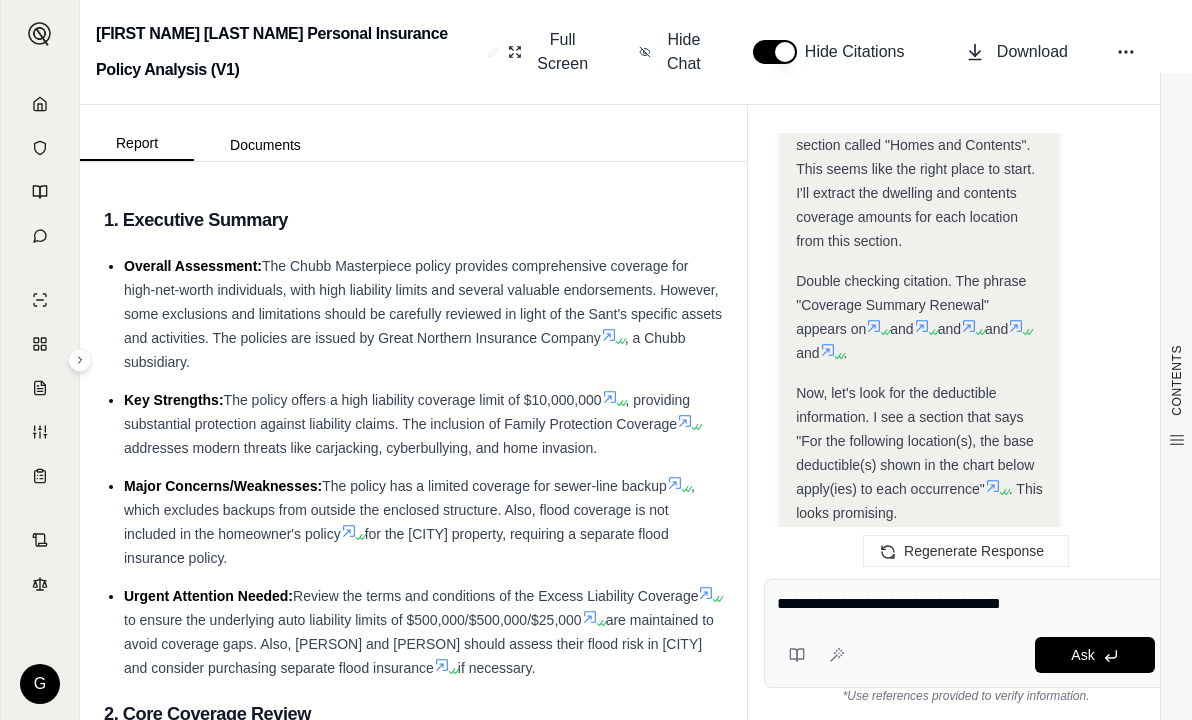 type on "**********" 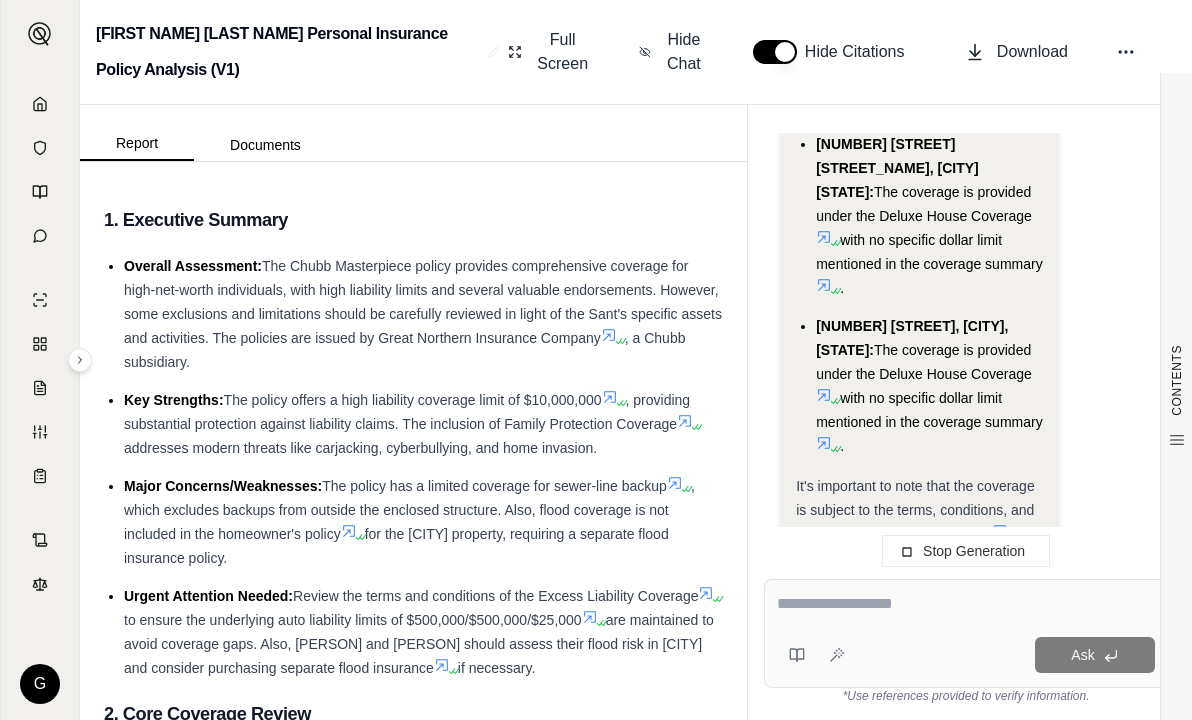 scroll, scrollTop: 8954, scrollLeft: 0, axis: vertical 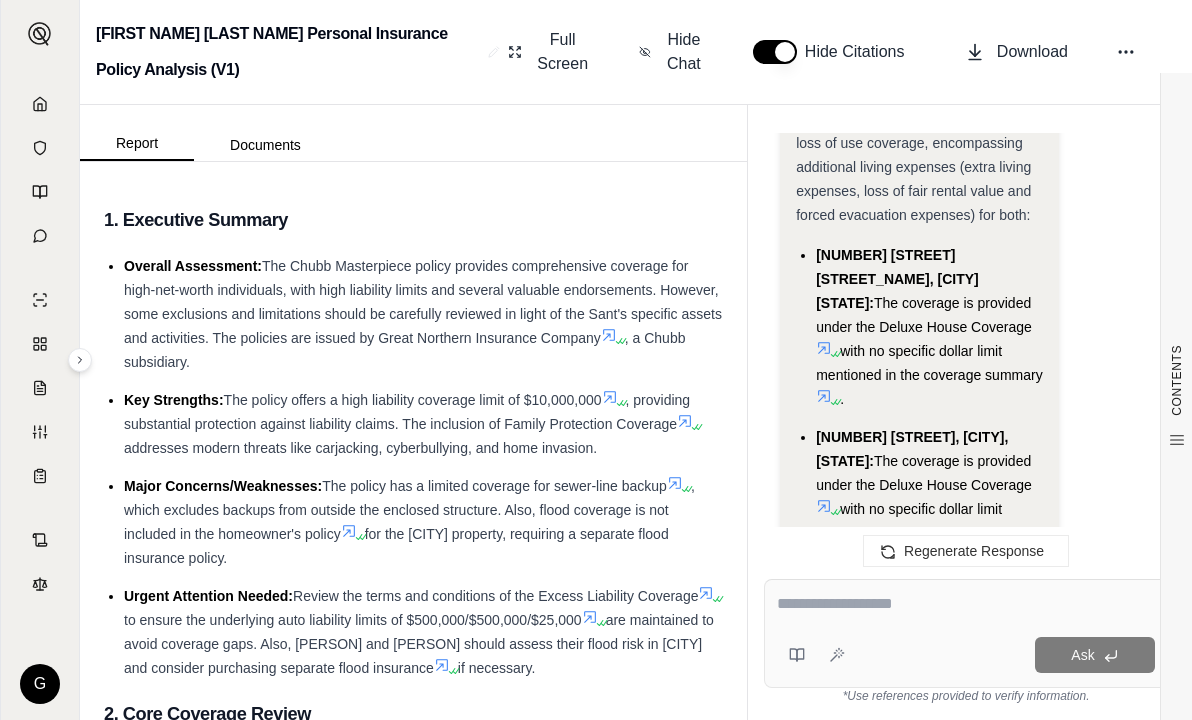 click 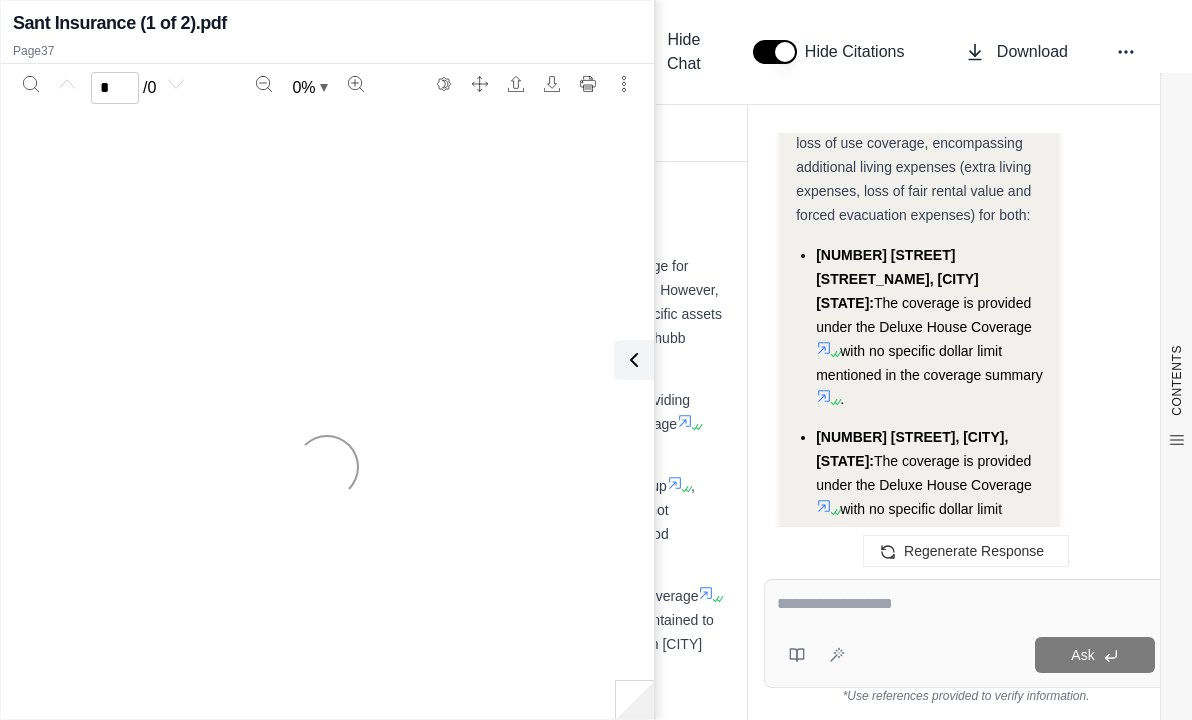 scroll, scrollTop: 9104, scrollLeft: 0, axis: vertical 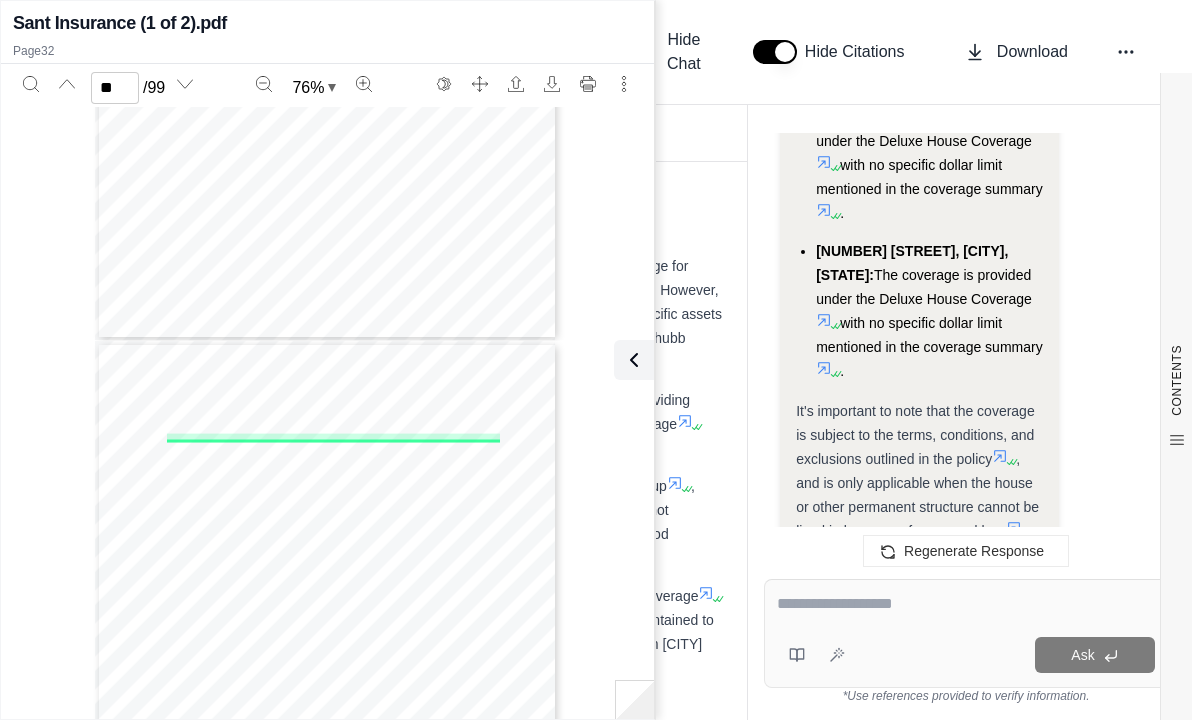 click on "Analysis:
I need to determine the "loss of use" coverage for each of the two homes: [NUMBER] [STREET], [CITY] [STATE] and [NUMBER] [STREET], [CITY], [STATE]. Loss of use coverage typically includes additional living expenses (ALE) and fair rental value. I will examine the policy documents to find the specific details for each location.
Here's my plan:
Identify Relevant Sections:  I'll focus on the "Deluxe House Coverage" section in   as it seems to define coverages related to the house itself. I'll also look for "Additional Living Expenses" and "Fair Rental Value" within that section.
Extract Key Information:  I'll extract the following information for each location:
Whether Additional Living Expenses (ALE) coverage is provided.
Whether Fair Rental Value coverage is provided.
Any specific limits or conditions that apply to these coverages.
Synthesize Information:
Double Check Citations:  I will double check all citations to make sure they are correct.
.
." at bounding box center (919, -1252) 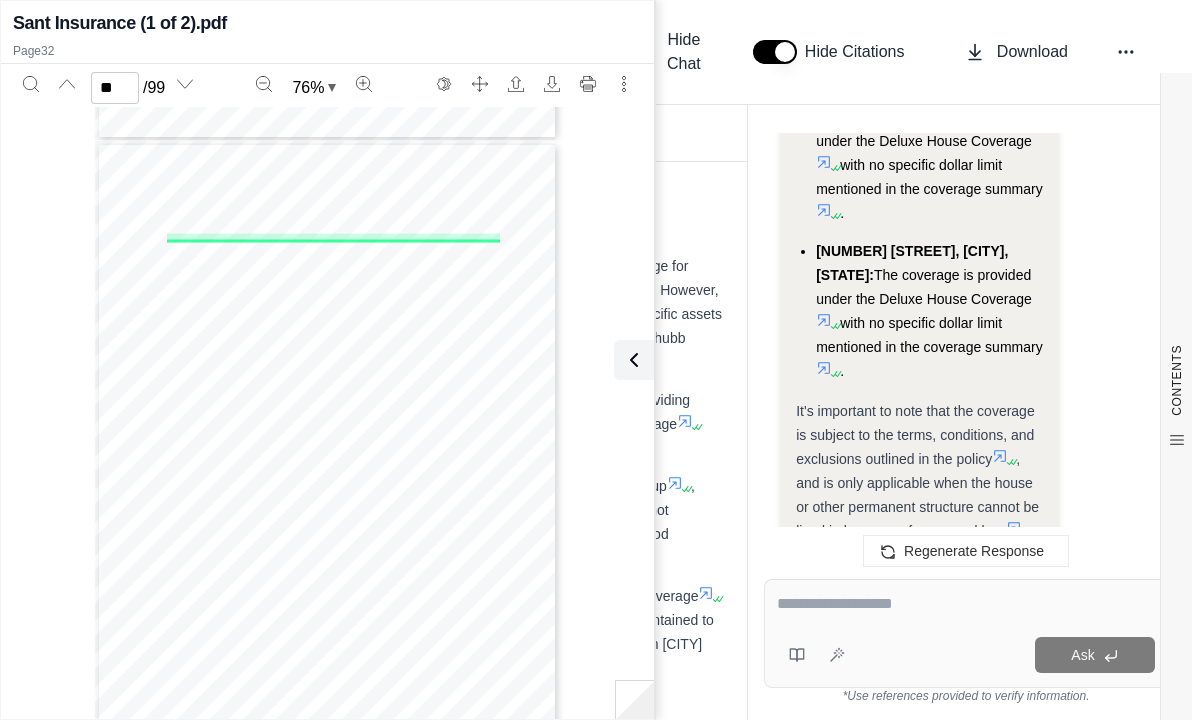 scroll, scrollTop: 18464, scrollLeft: 0, axis: vertical 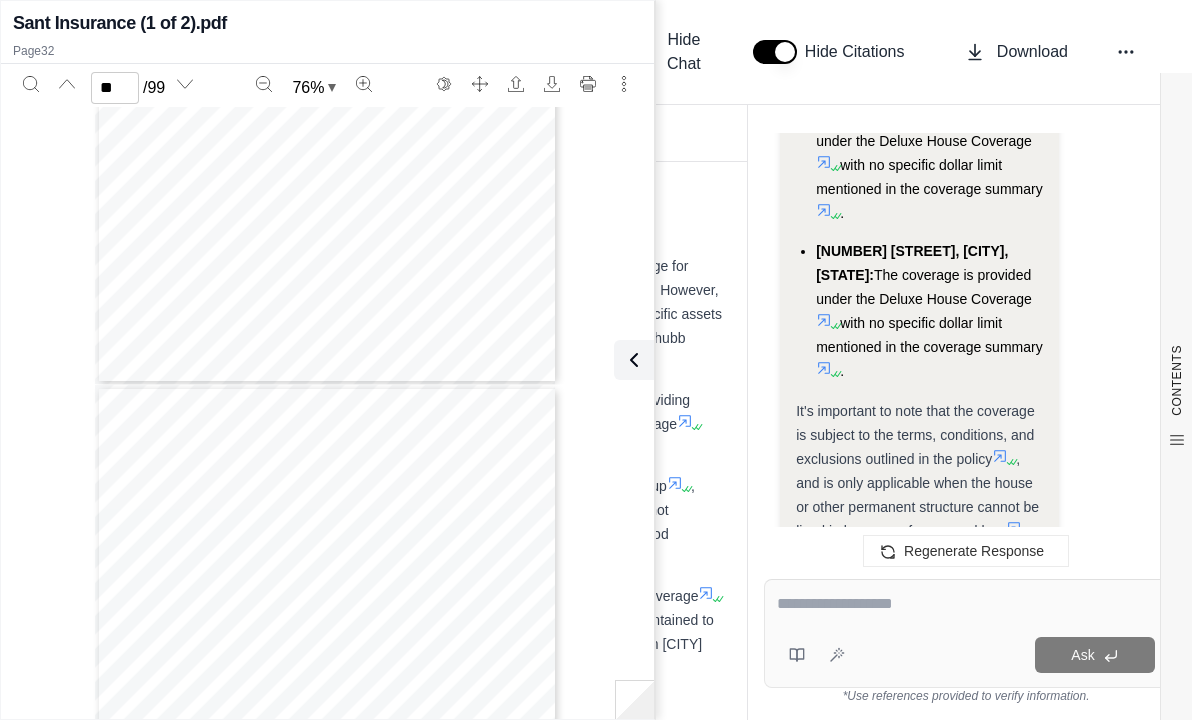 type on "**" 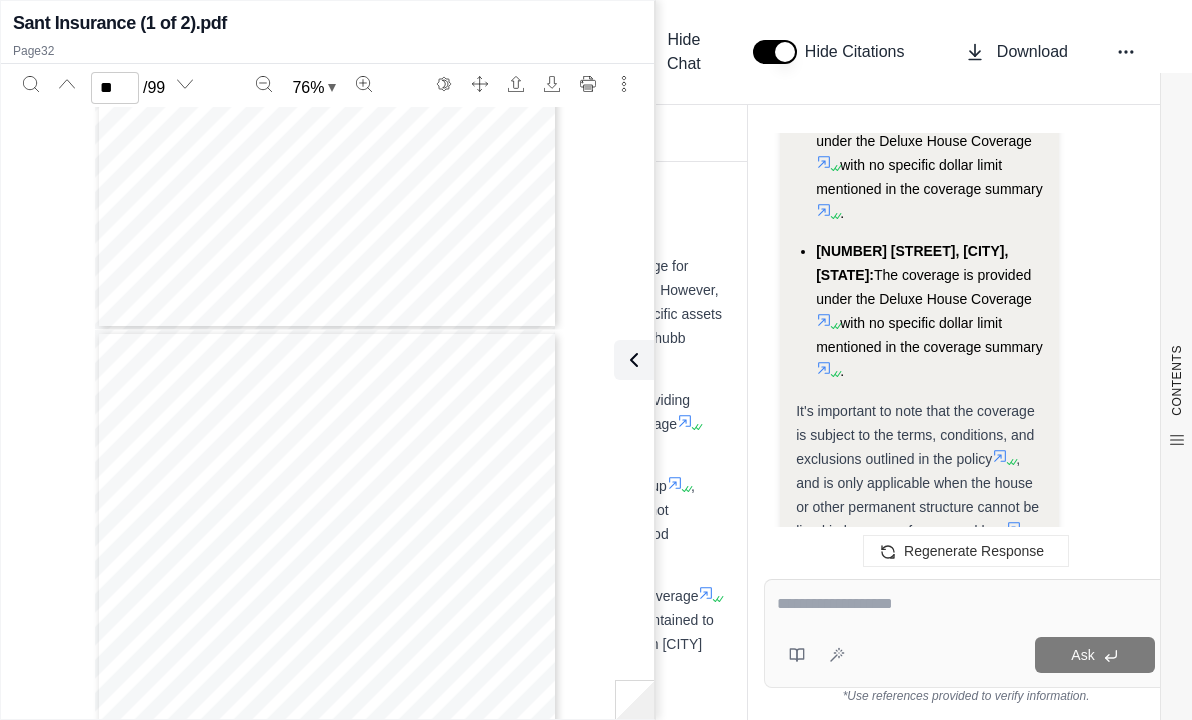 scroll, scrollTop: 24250, scrollLeft: 0, axis: vertical 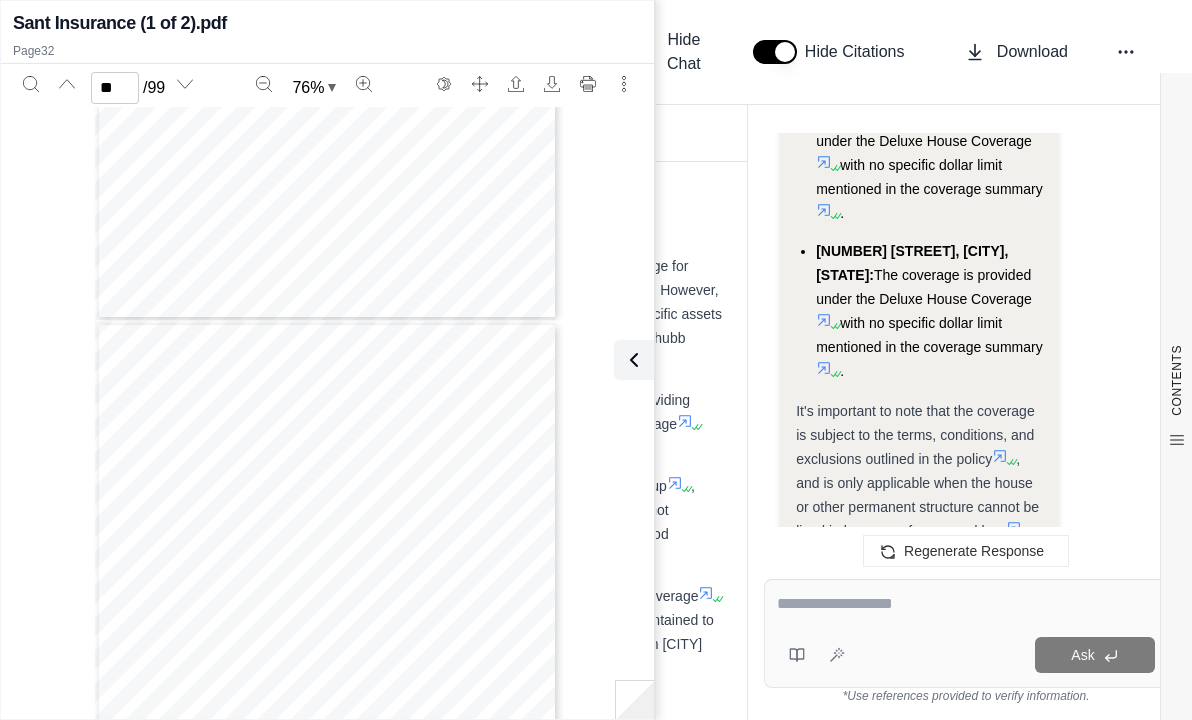 click at bounding box center (966, 604) 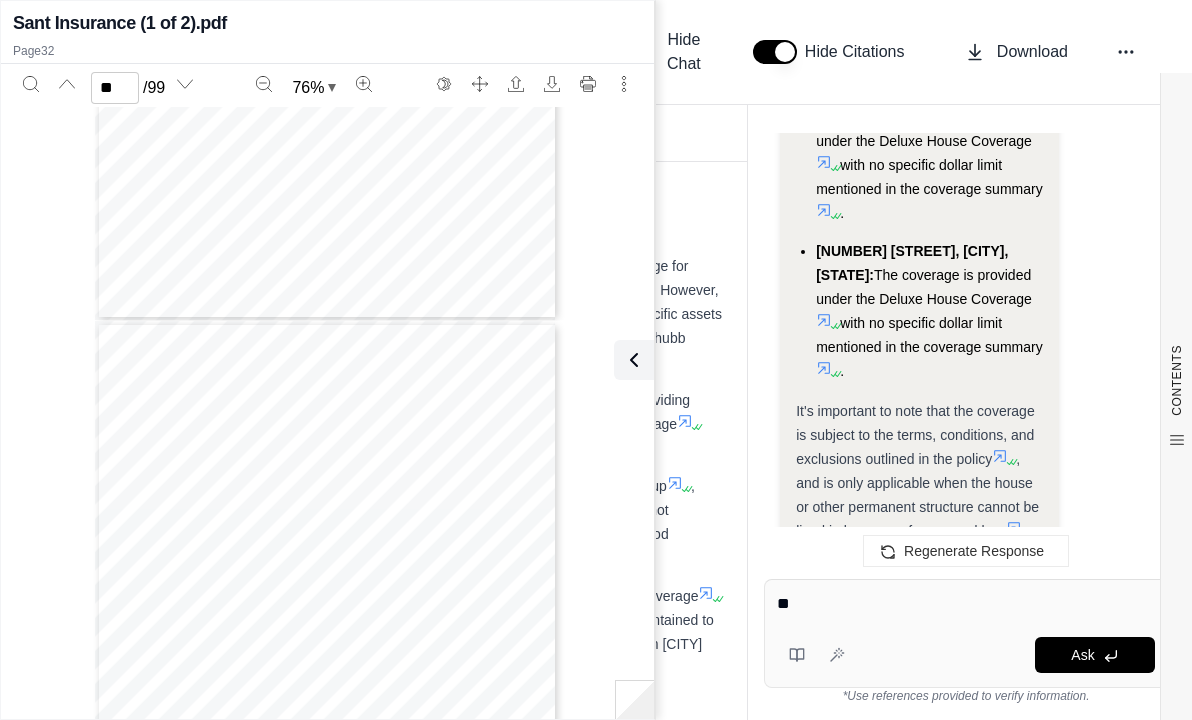 type on "*" 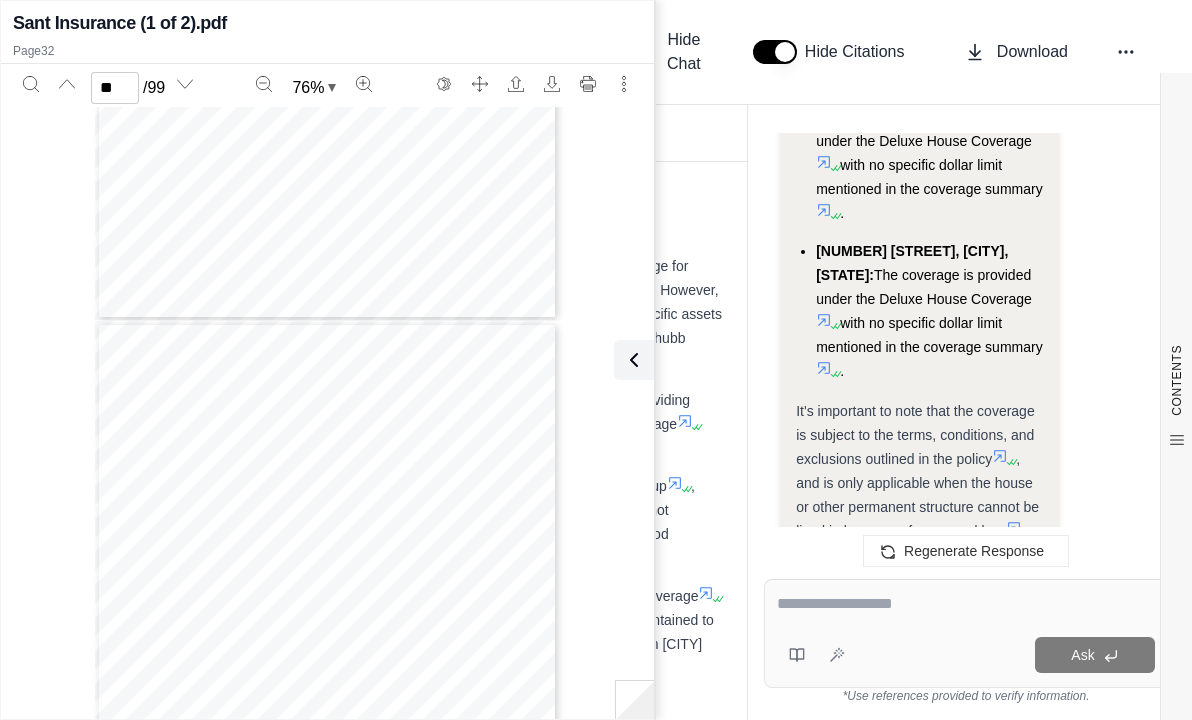 drag, startPoint x: 915, startPoint y: 616, endPoint x: 884, endPoint y: 602, distance: 34.0147 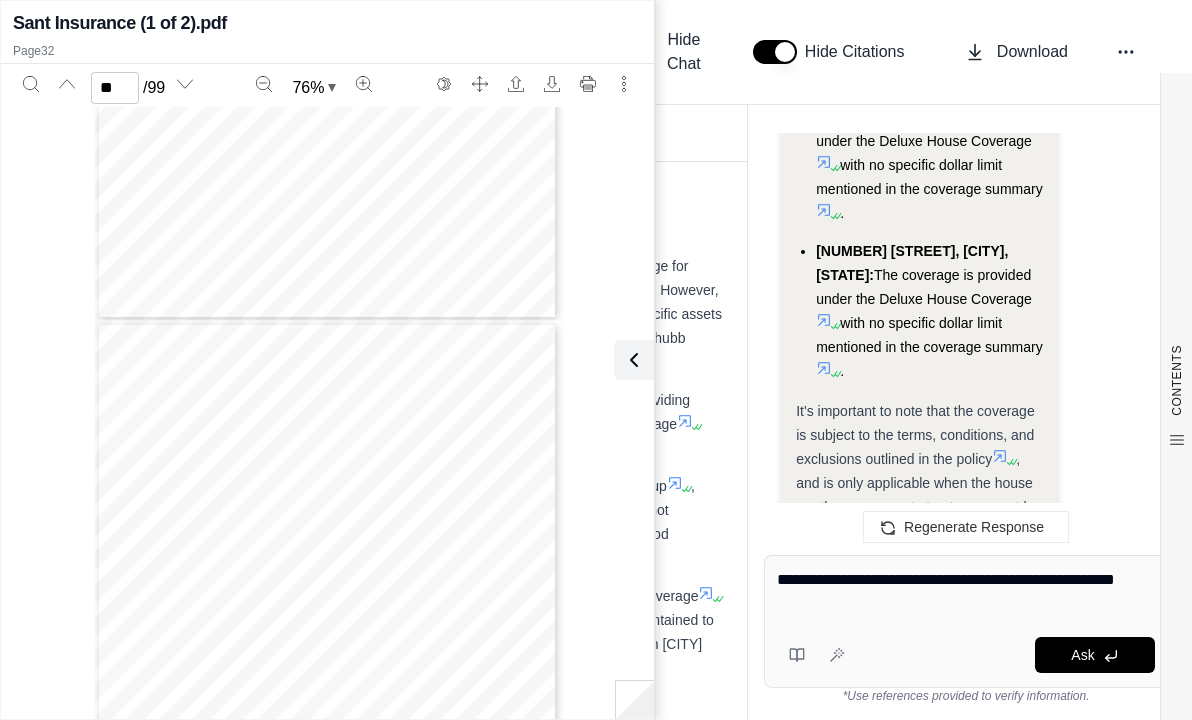 type on "**********" 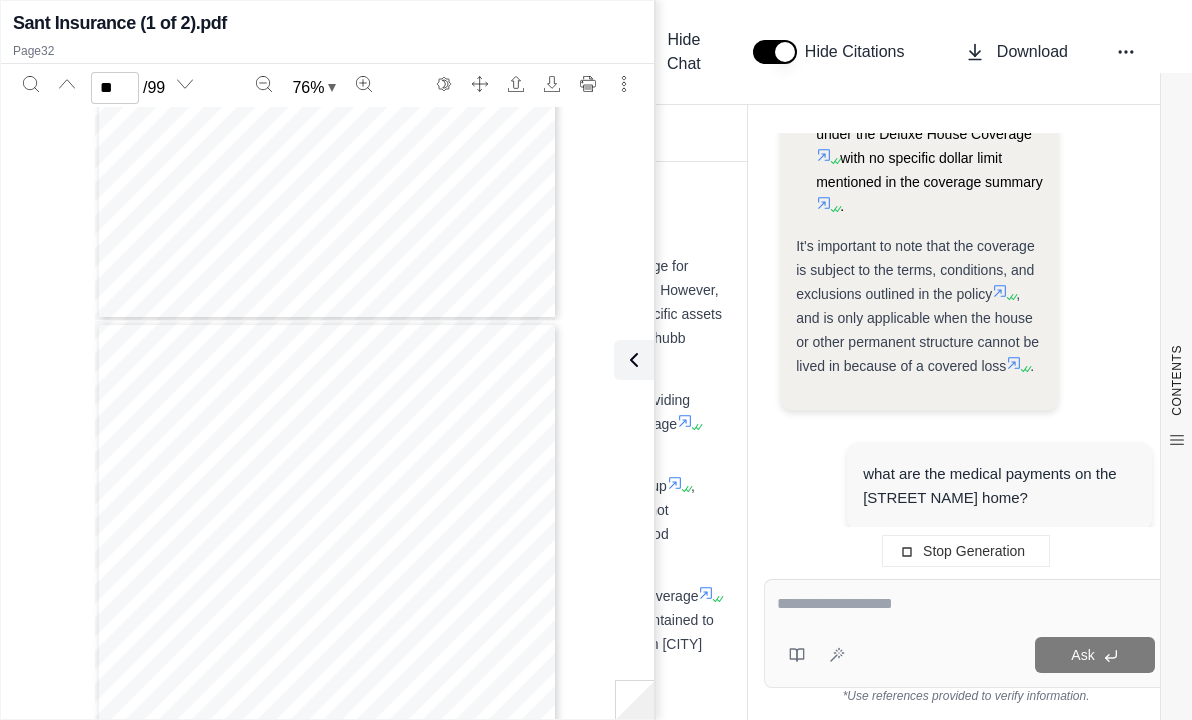 scroll, scrollTop: 9194, scrollLeft: 0, axis: vertical 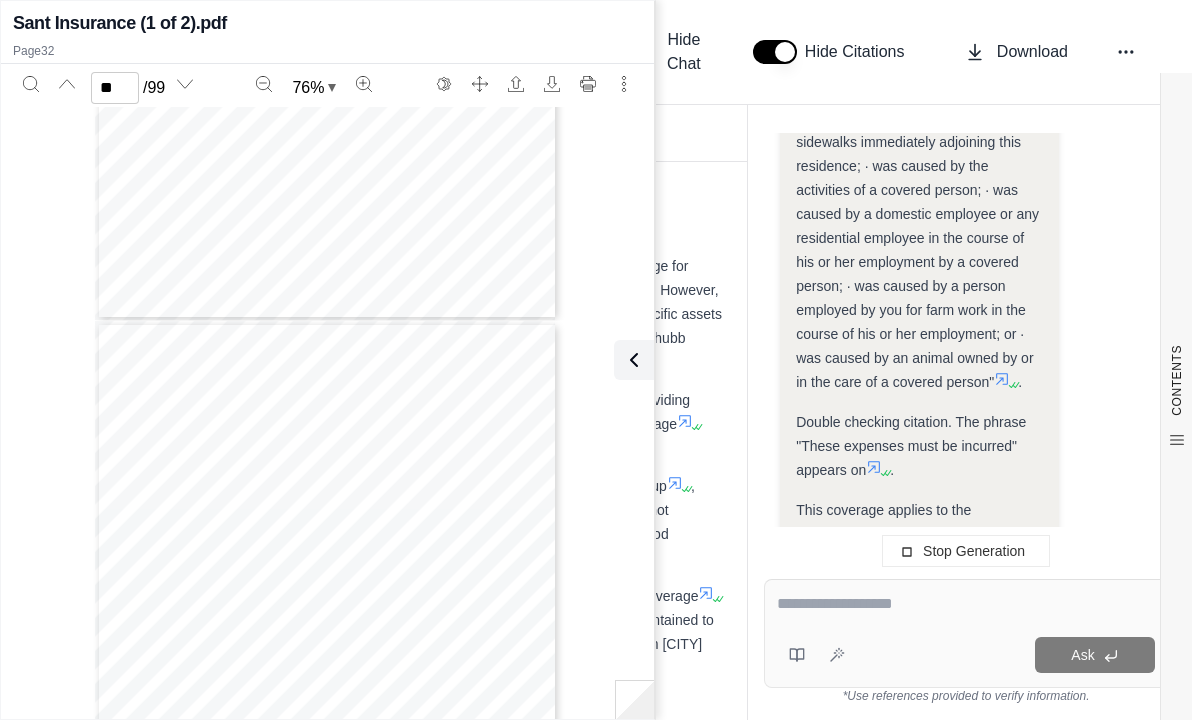 click on "Analysis:
I need to determine if there's a specific medical payments coverage related to the [STREET] [STREET_NAME] home. I'll need to examine the "Personal Liability Coverage" section of the policy, as this is where such coverages are typically found. I will extract any relevant information about medical payments coverage and any limits that apply.
Here's my plan:
Identify Relevant Sections:  I'll focus on the "Personal Liability Coverage" section in [BRAND_NAME].
Extract Key Information:  I'll extract the following information:
Whether Medical Payments to Others coverage is provided.
The limit for Medical Payments to Others coverage.
Any specific conditions or exclusions that apply to this coverage.
Synthesize Information:  I will then synthesize the information to provide a clear answer about the medical payments coverage for the [STREET] [STREET_NAME] home.
Double Check Citations:  I will double check all citations to make sure they are correct.
[BRAND_NAME].
[BRAND_NAME].
[BRAND_NAME].
[BRAND_NAME].
It also specifies who is  not .
[BRAND_NAME]." at bounding box center (966, -642) 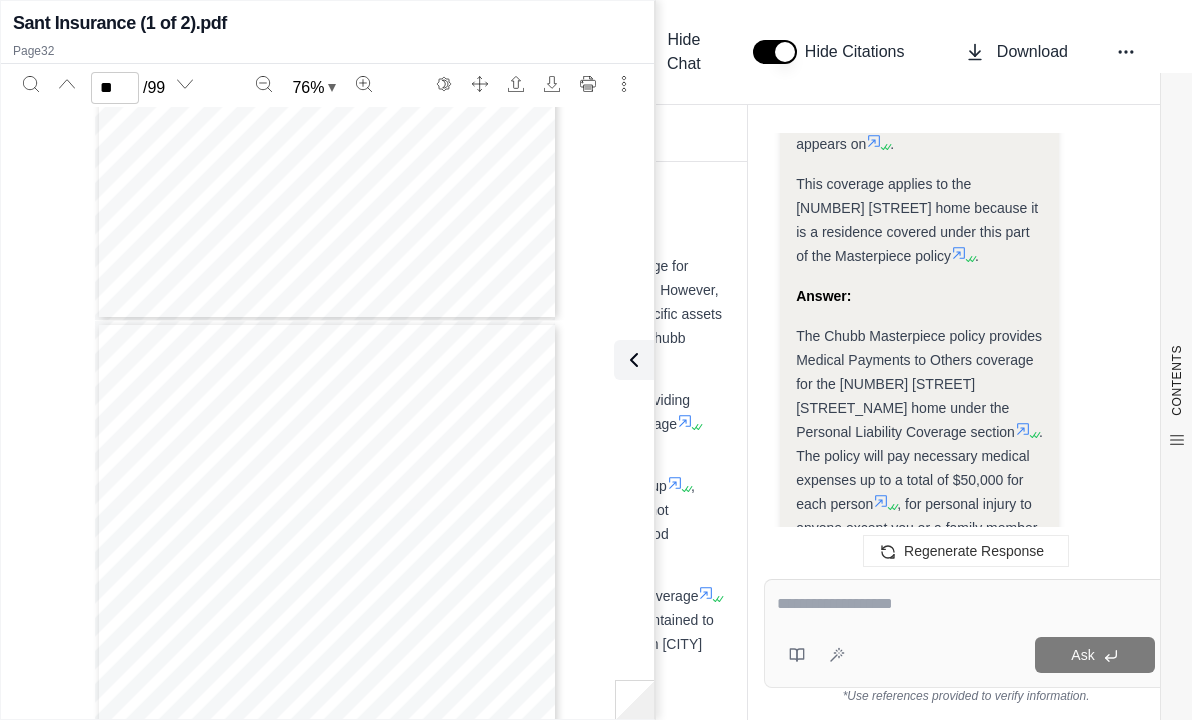 scroll, scrollTop: 12206, scrollLeft: 0, axis: vertical 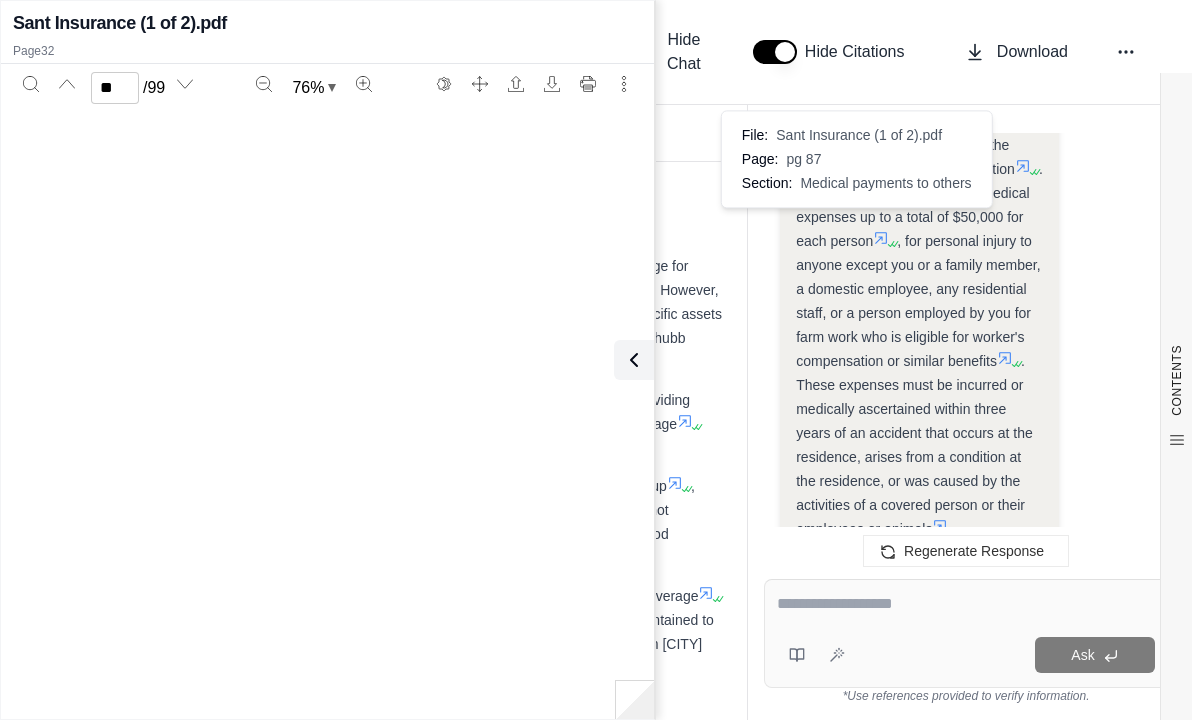 click on "The Chubb Masterpiece policy provides Medical Payments to Others coverage for the [NUMBER] [STREET NAME] home under the Personal Liability Coverage section File: Sant Insurance (1 of 2).pdf Page: pg 87 Section: Medical payments to others File: Sant Insurance (1 of 2).pdf Page: pg 87 Section: Medical payments to others . The policy will pay necessary medical expenses up to a total of $[AMOUNT] for each person , for personal injury to anyone except you or a family member, a domestic employee, any residential staff, or a person employed by you for farm work who is eligible for worker's compensation or similar benefits . These expenses must be incurred or medically ascertained within three years of an accident that occurs at the residence, arises from a condition at the residence, or was caused by the activities of a covered person or their employees or animals ." at bounding box center (919, 301) 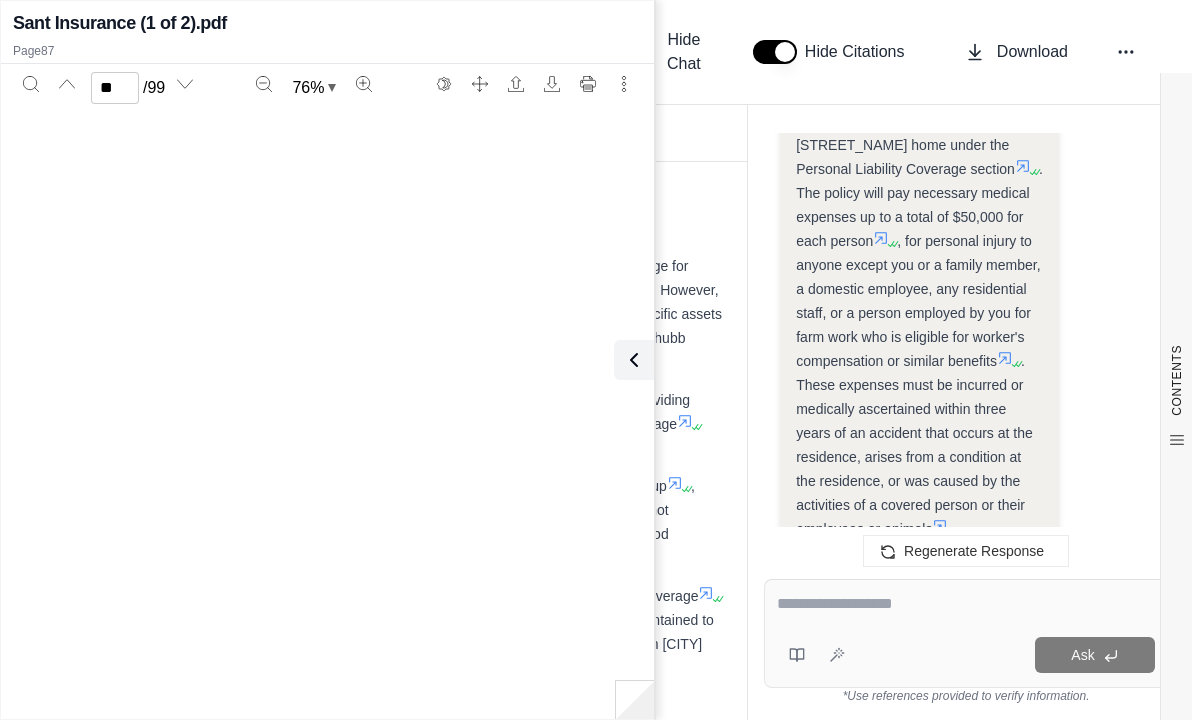 scroll, scrollTop: 51464, scrollLeft: 0, axis: vertical 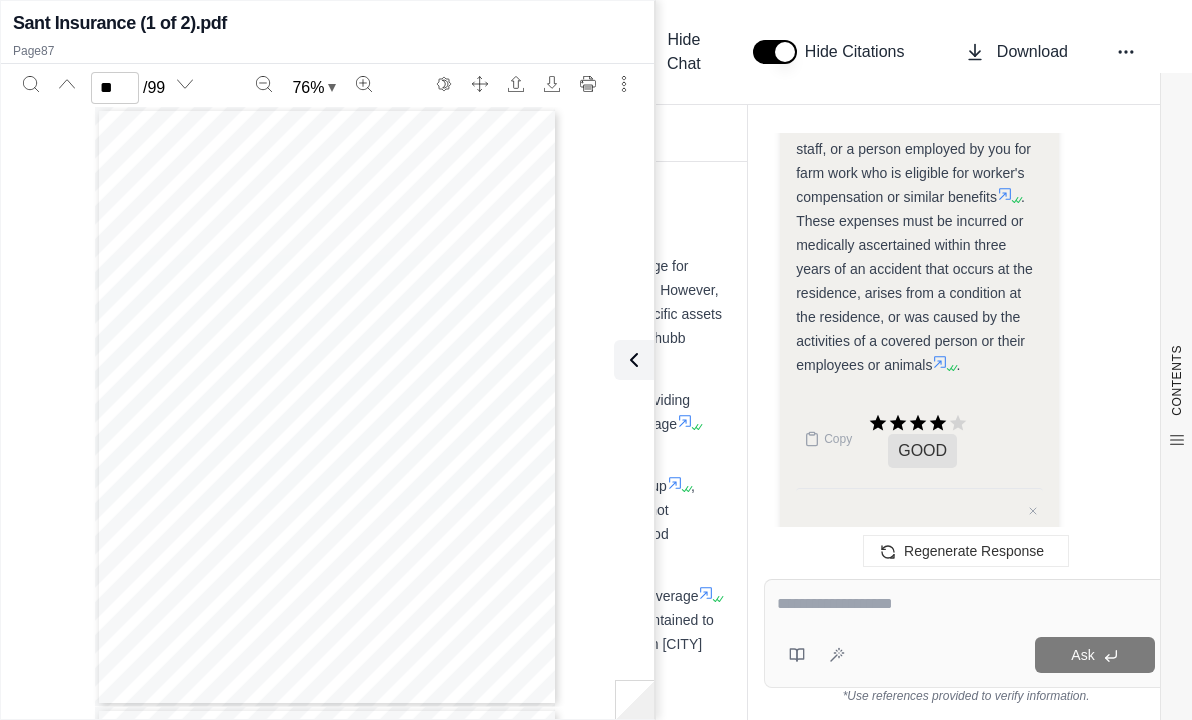 click at bounding box center (966, 604) 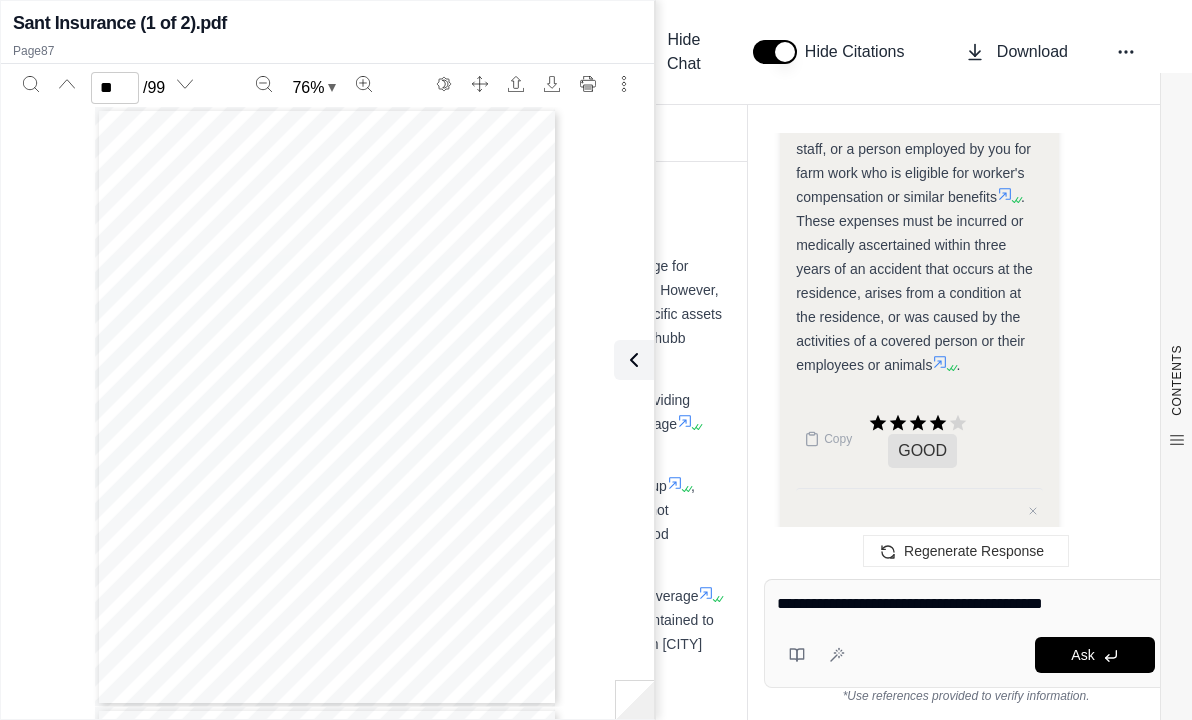 type on "**********" 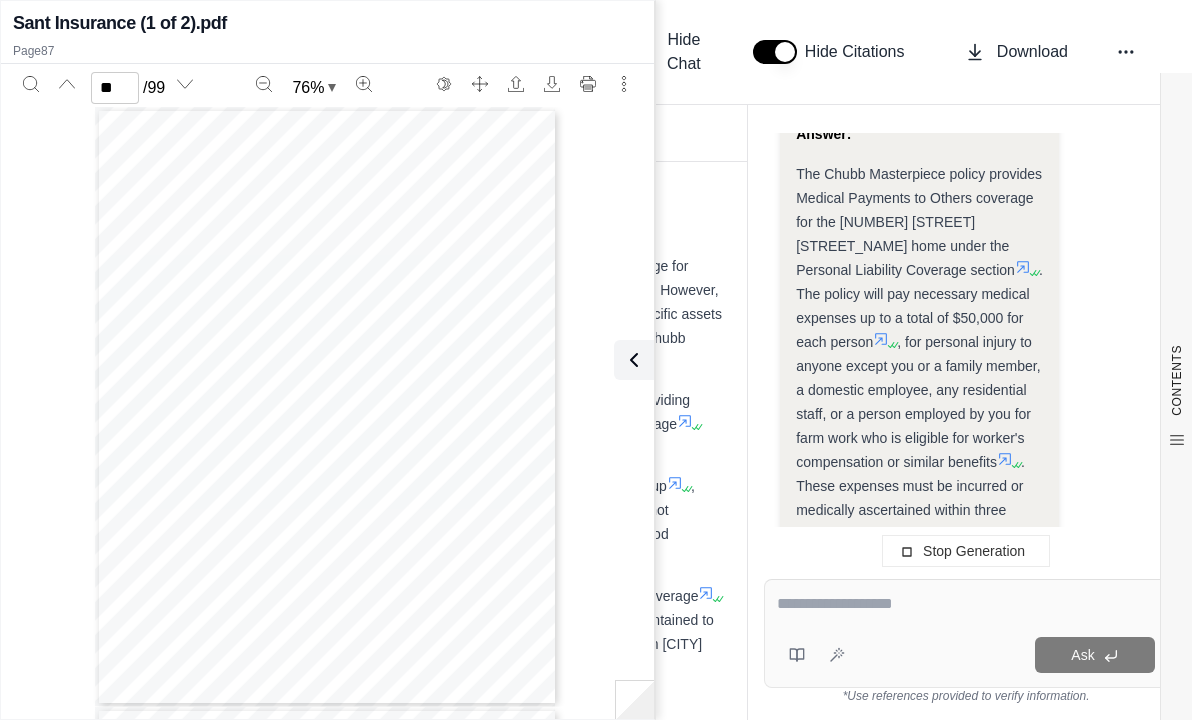 scroll, scrollTop: 15458, scrollLeft: 0, axis: vertical 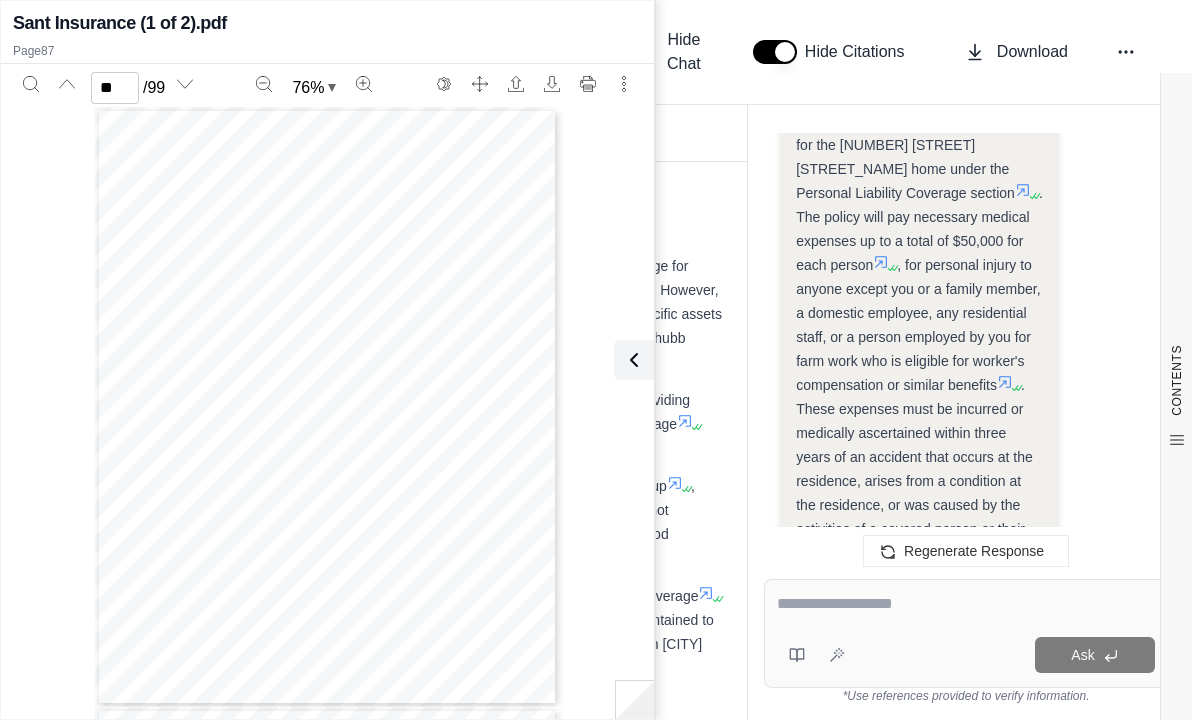 click at bounding box center [966, 604] 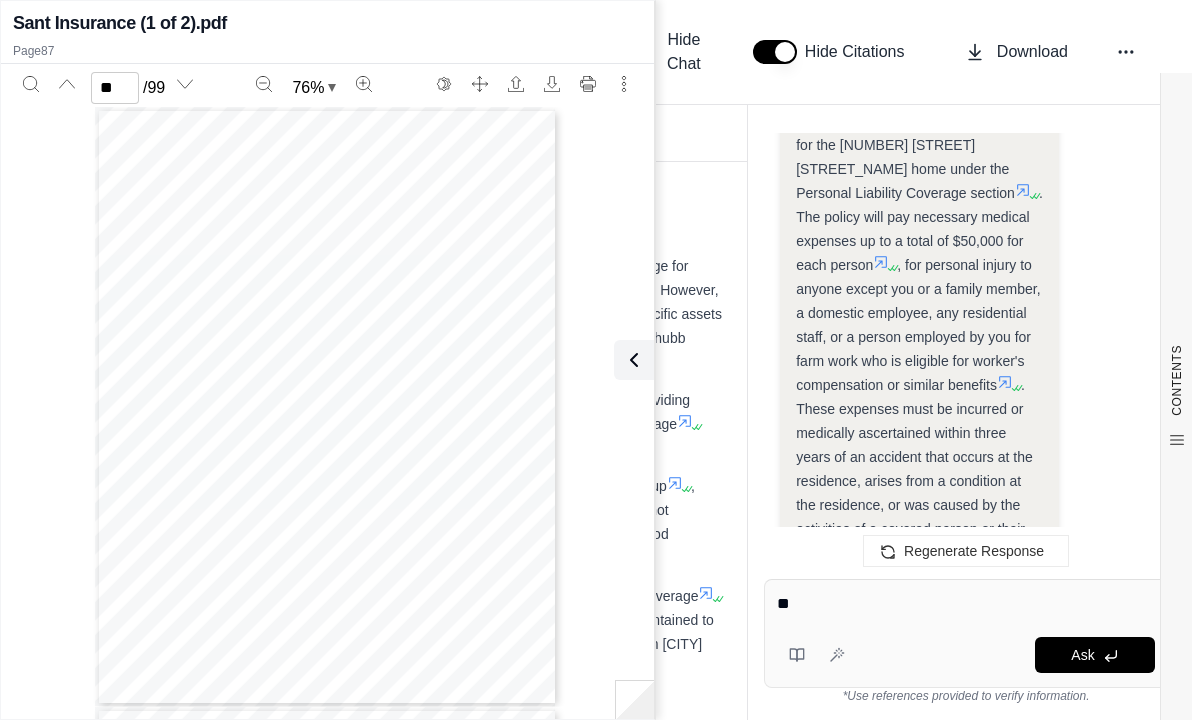 type on "*" 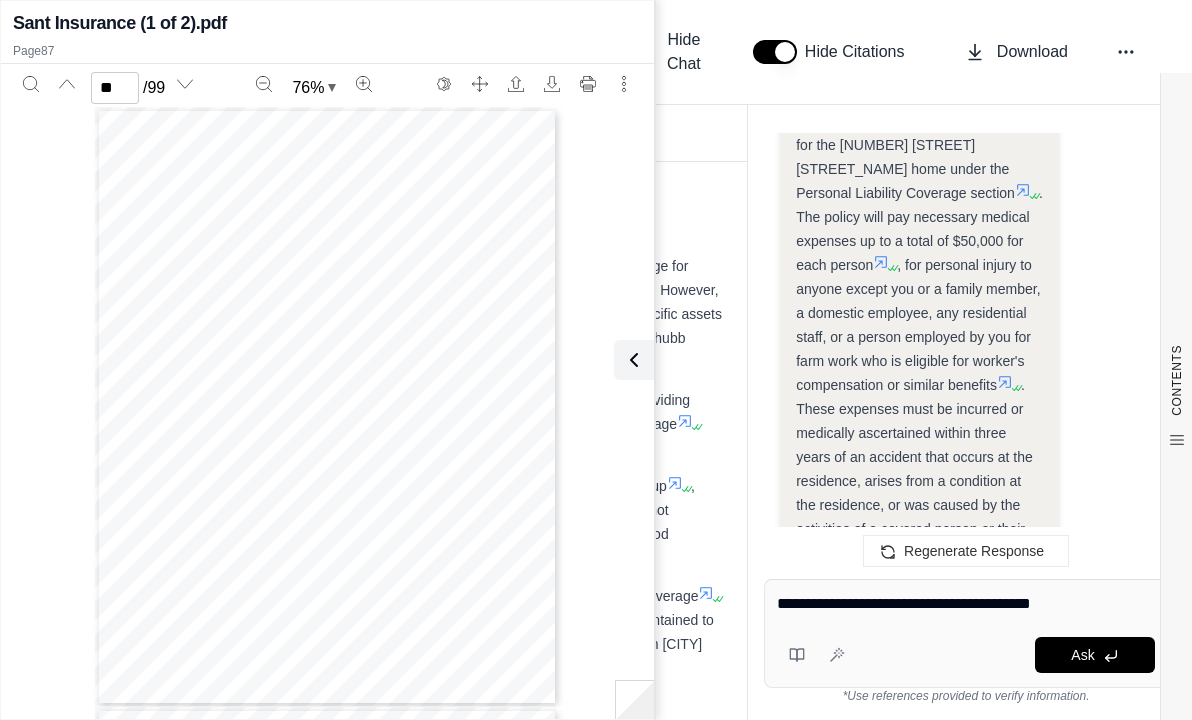 type on "**********" 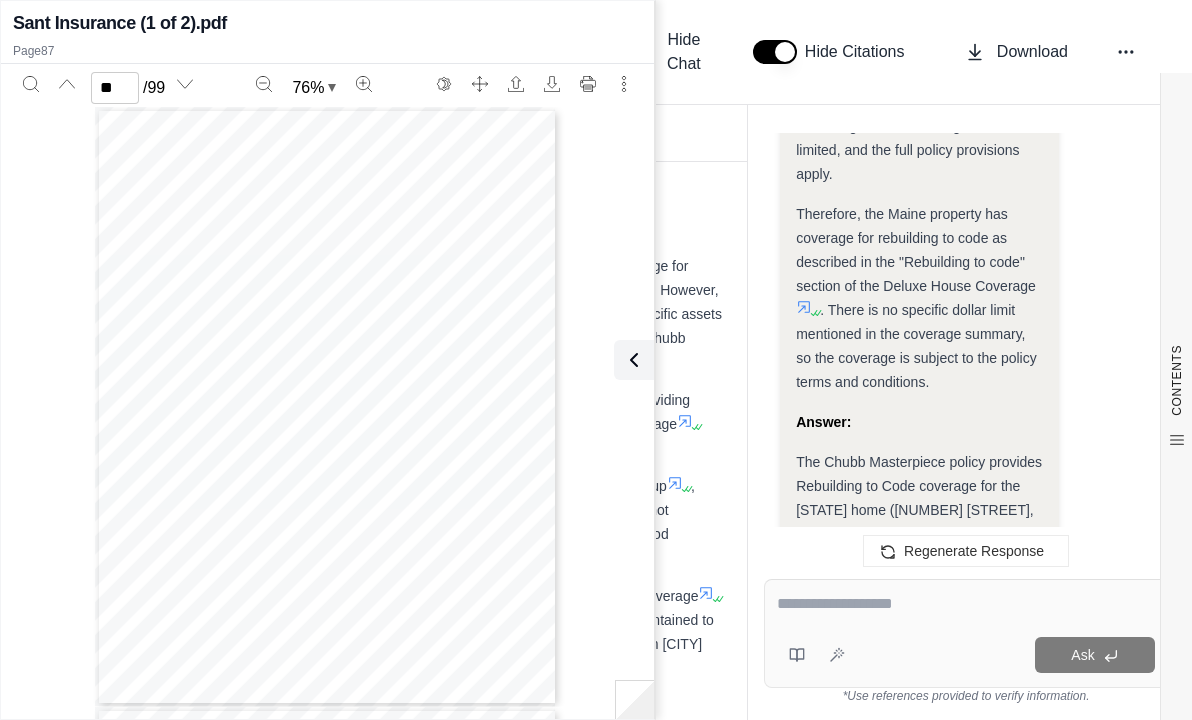 scroll, scrollTop: 18854, scrollLeft: 0, axis: vertical 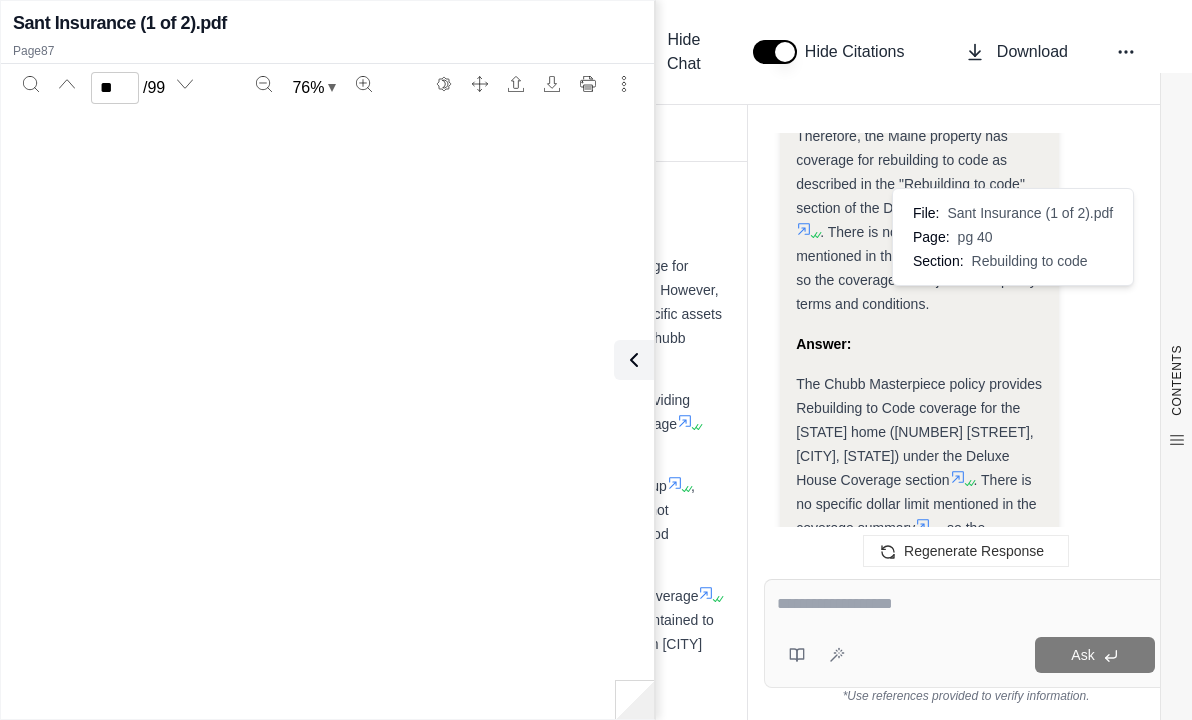 click 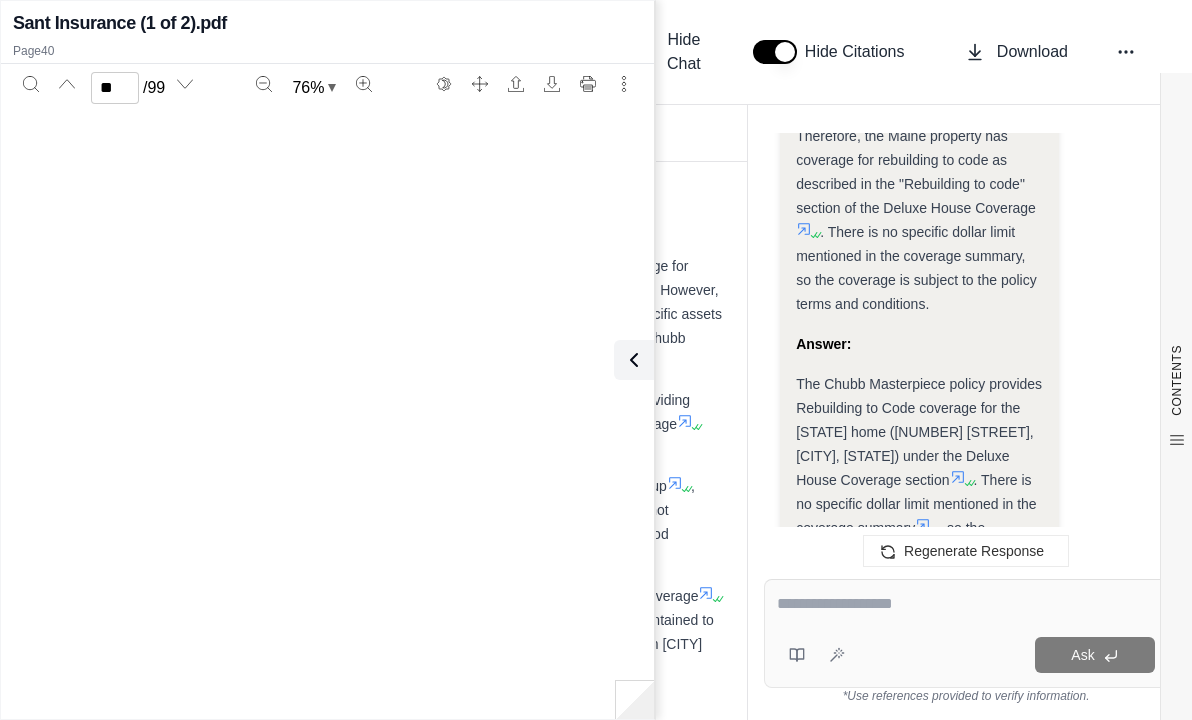 scroll, scrollTop: 23264, scrollLeft: 0, axis: vertical 